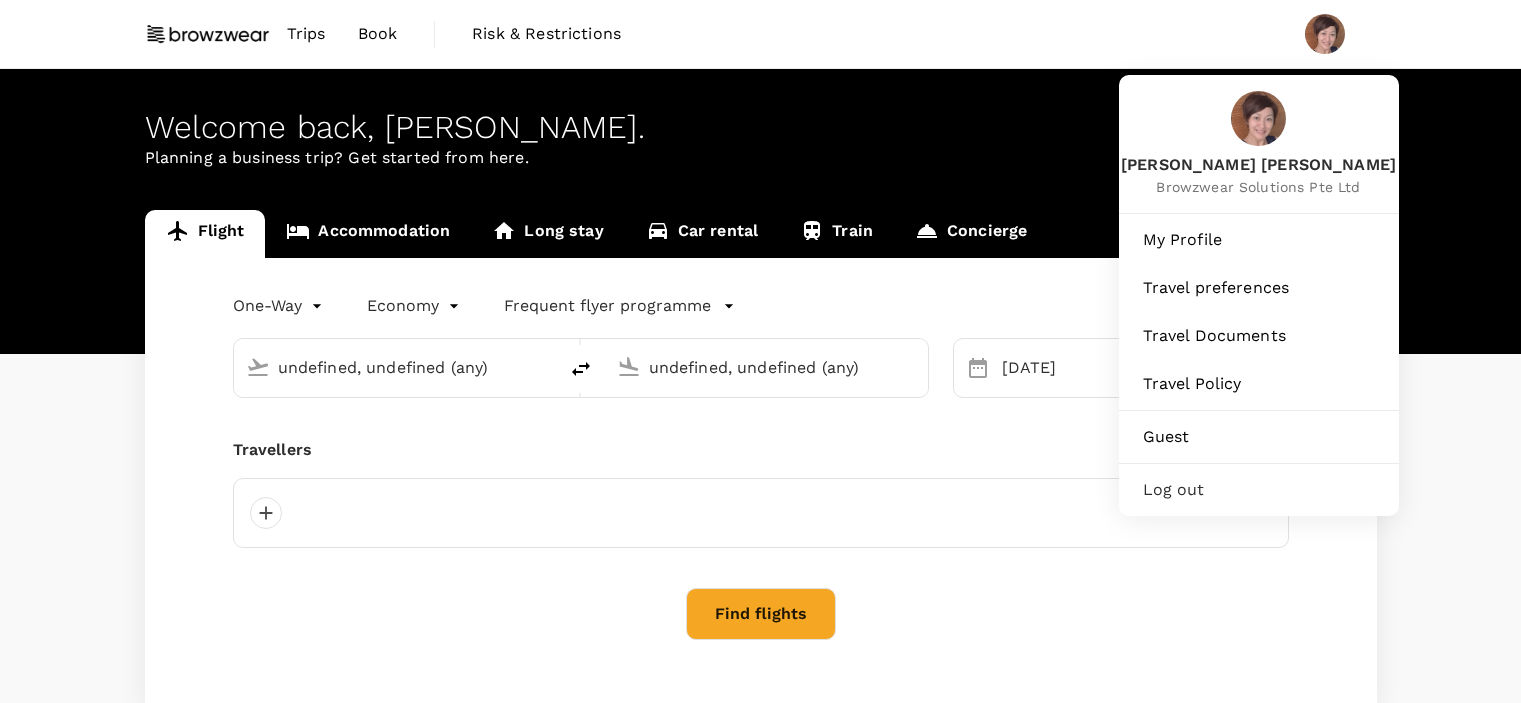 type on "Noi Bai Intl (HAN)" 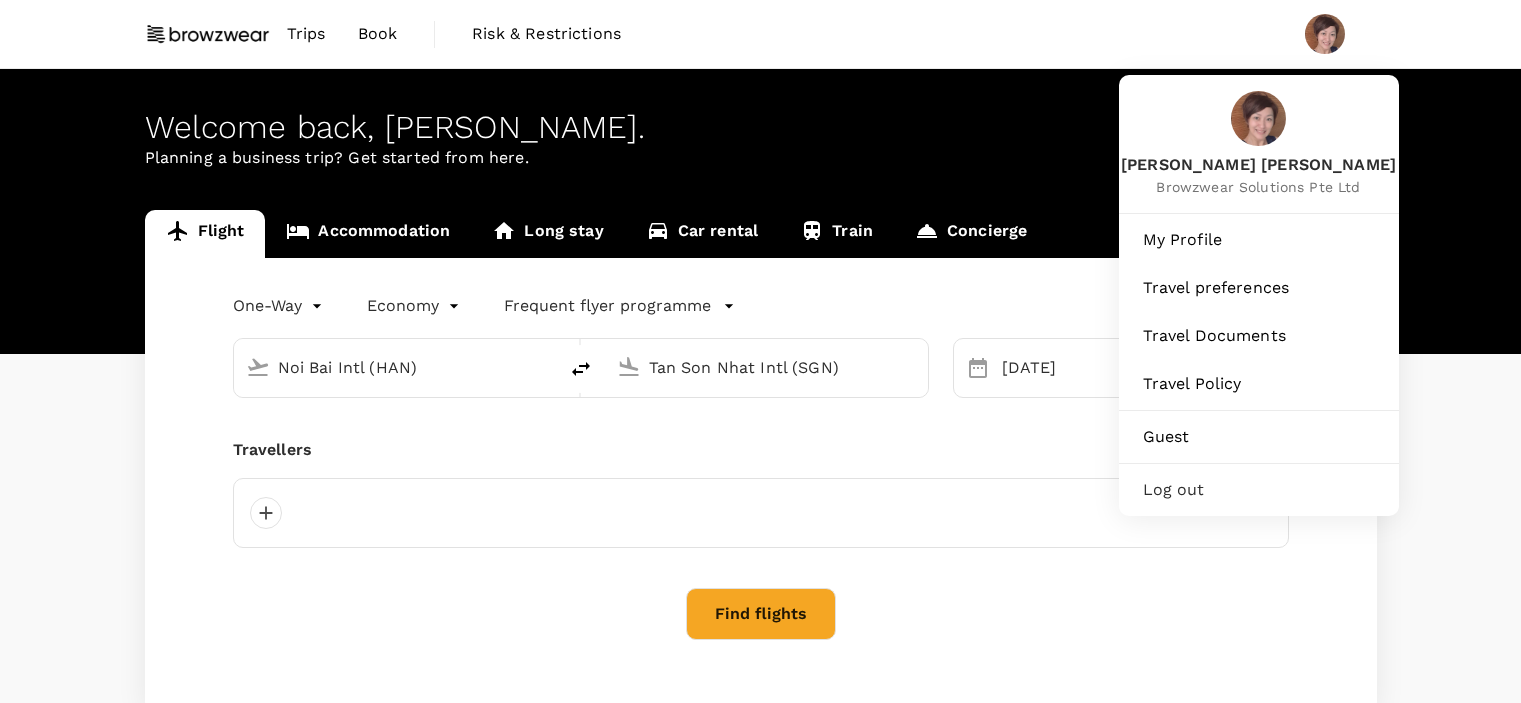 type 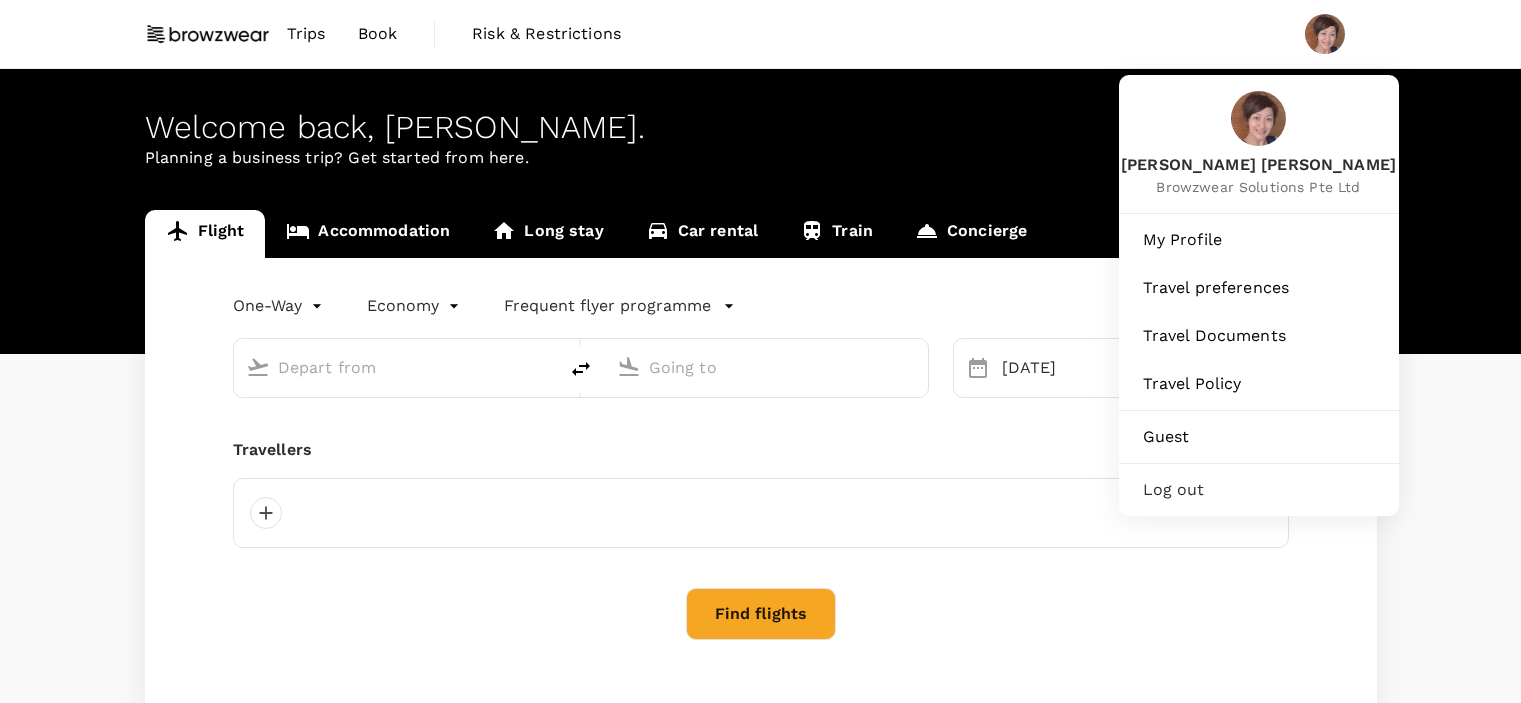 scroll, scrollTop: 0, scrollLeft: 0, axis: both 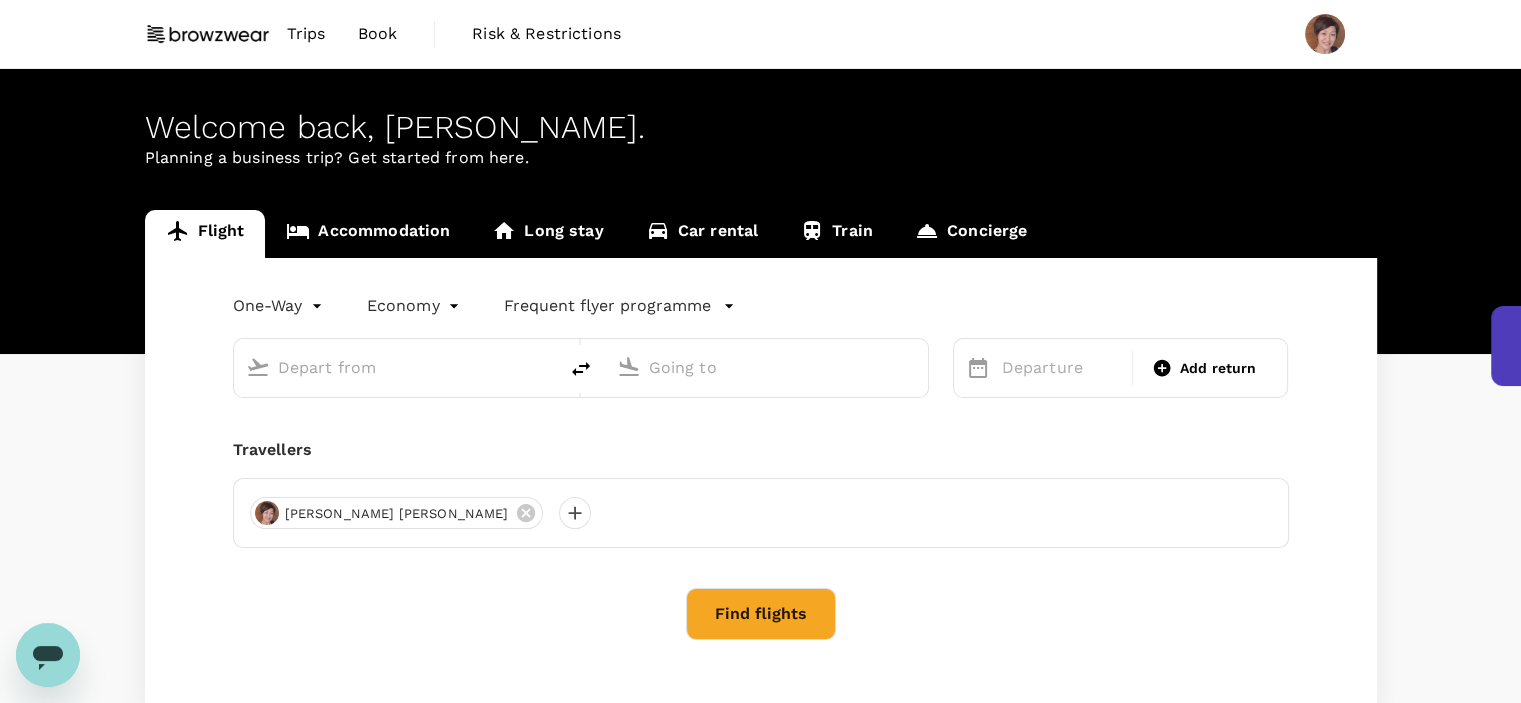 type on "Noi Bai Intl (HAN)" 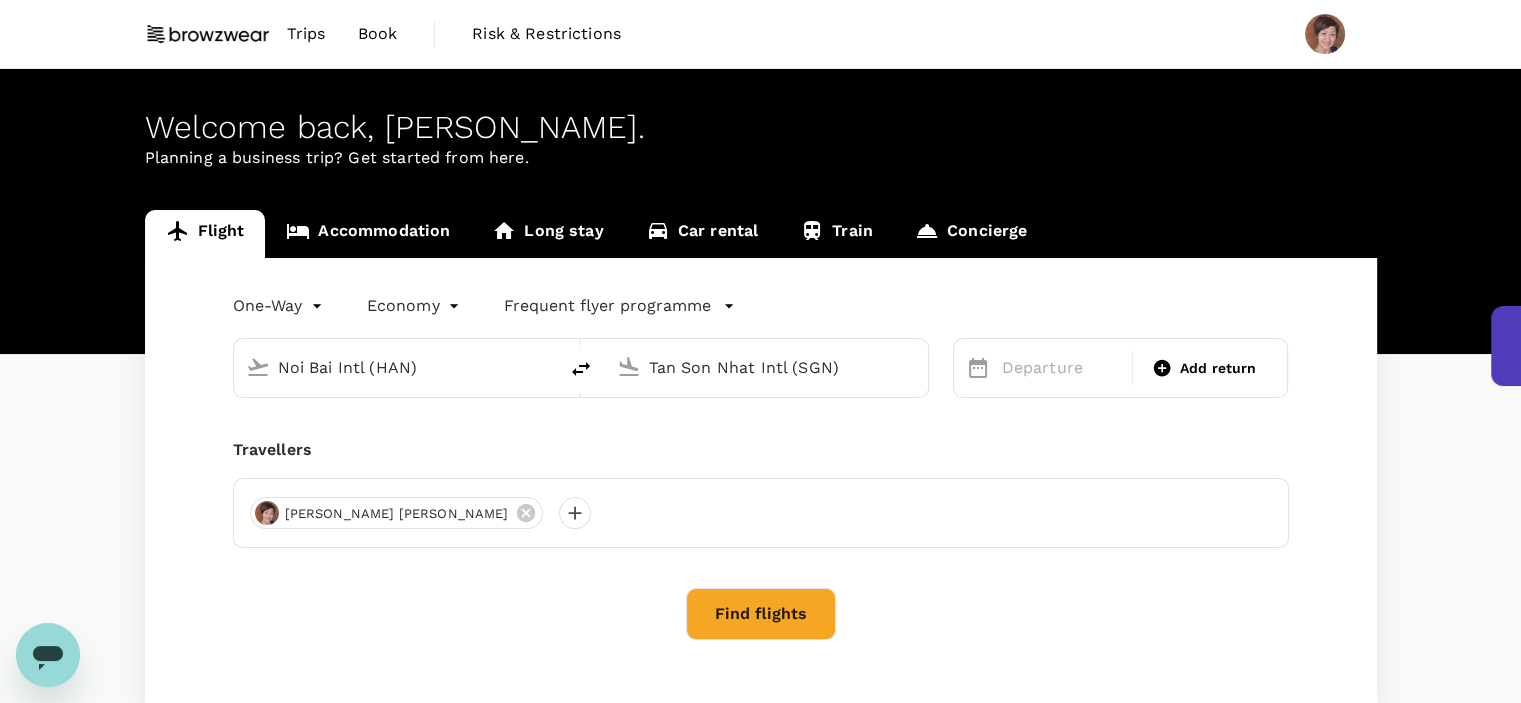 type 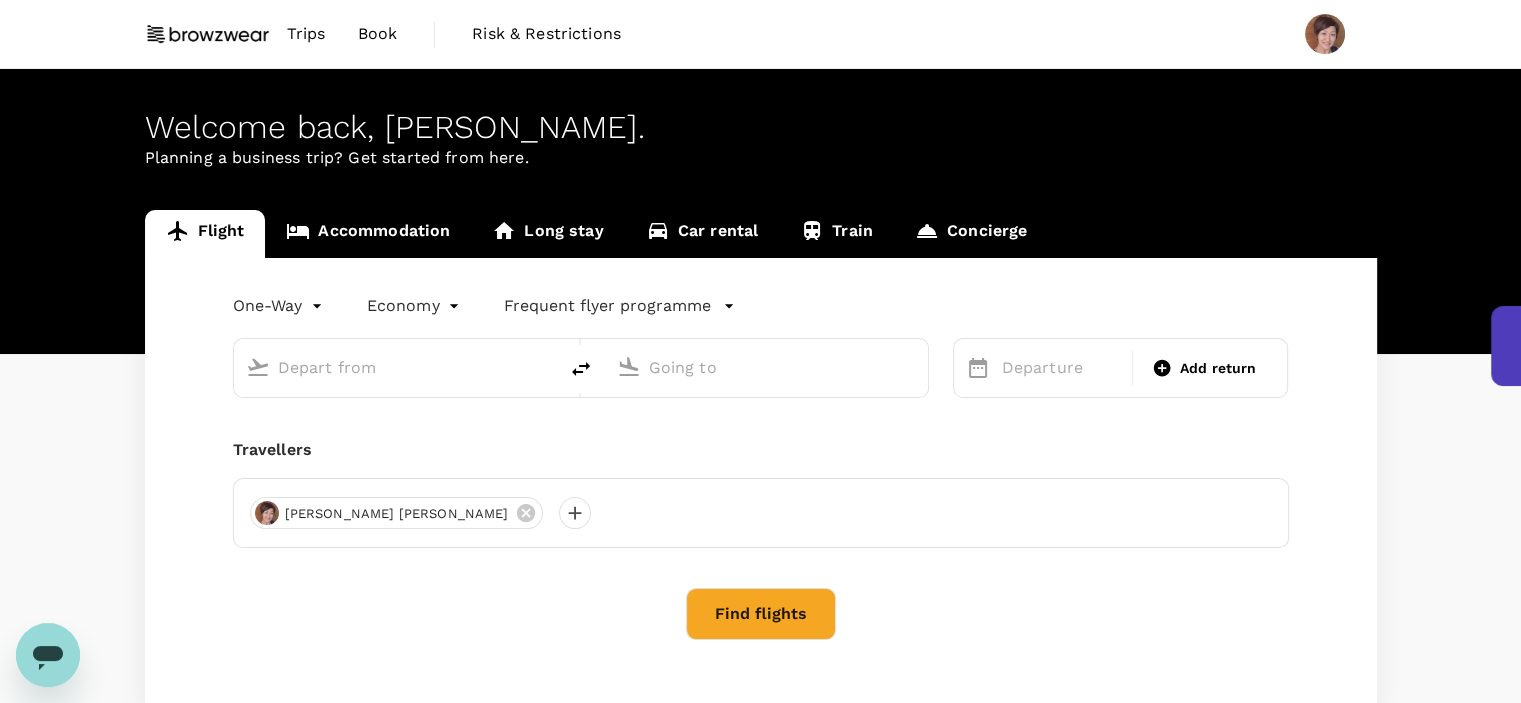 type on "Noi Bai Intl (HAN)" 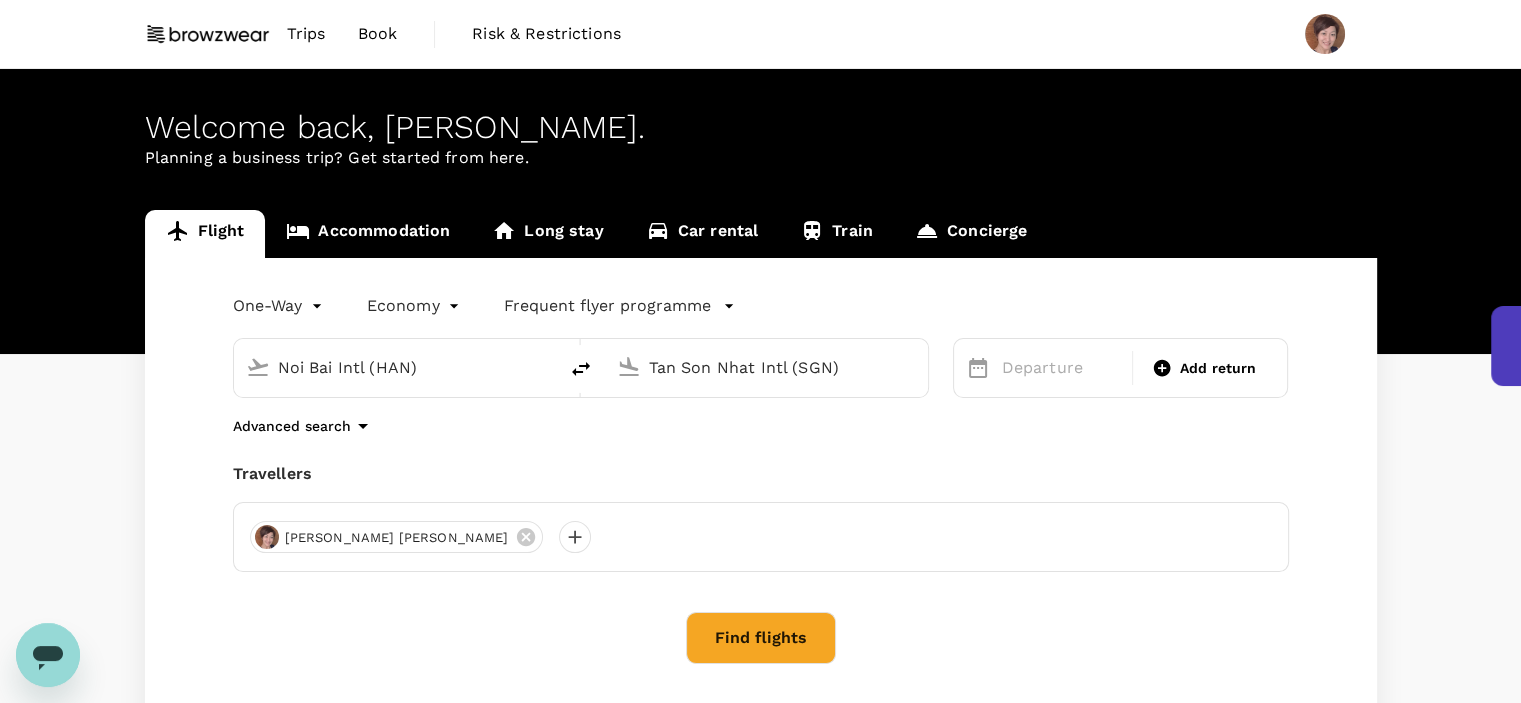 click on "Trips Book Risk & Restrictions Welcome back , [PERSON_NAME] . Planning a business trip? Get started from here. Flight Accommodation Long stay Car rental Train Concierge One-Way oneway Economy economy Frequent flyer programme Noi Bai Intl (HAN) Tan Son Nhat Intl (SGN) Departure Add return Advanced search Travellers   [PERSON_NAME] [PERSON_NAME] Find flights Version 3.46.2 Privacy Policy Terms of Use Help Centre   Frequent flyer programme Singapore Airlines PPS Club/ KrisFlyer Vietnam Airlines Lotusmiles Add new" at bounding box center (760, 431) 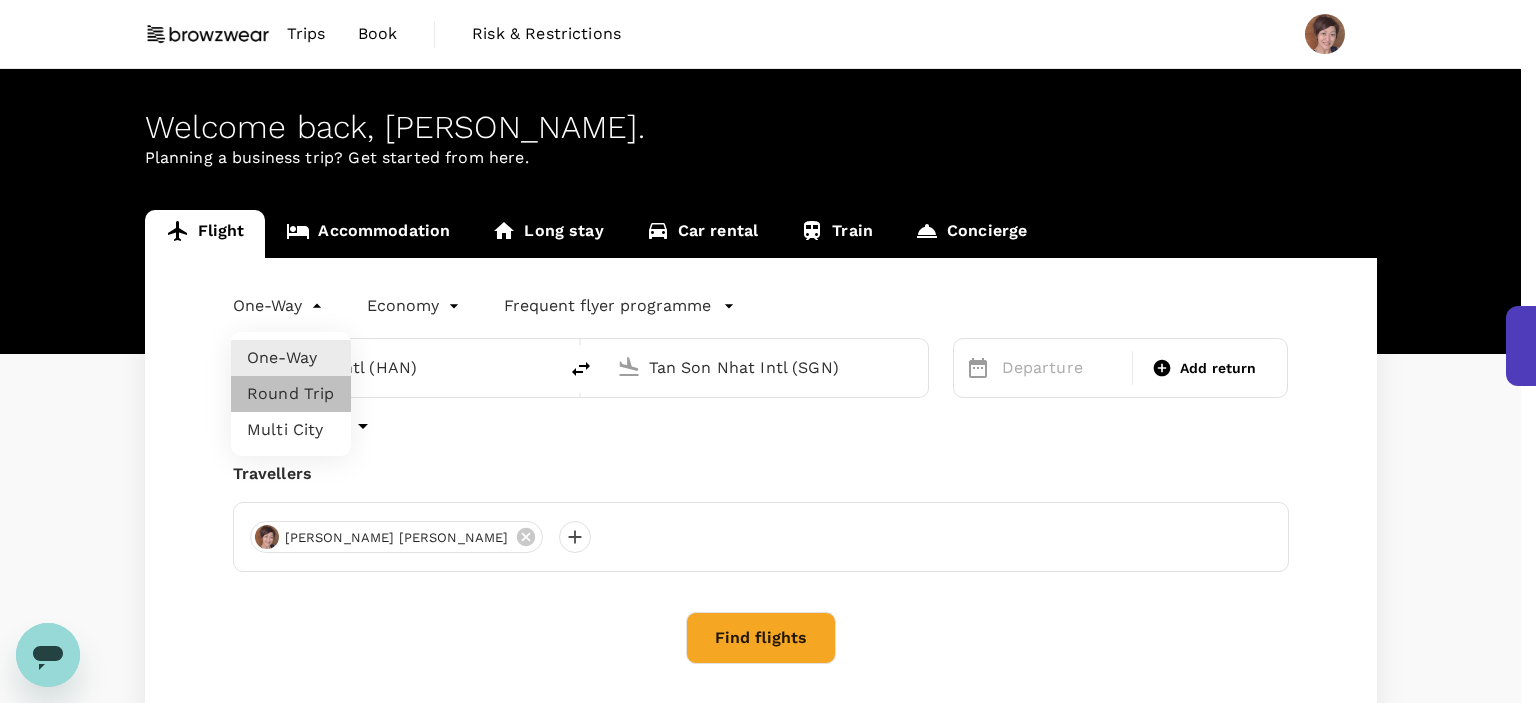 click on "Round Trip" at bounding box center [291, 394] 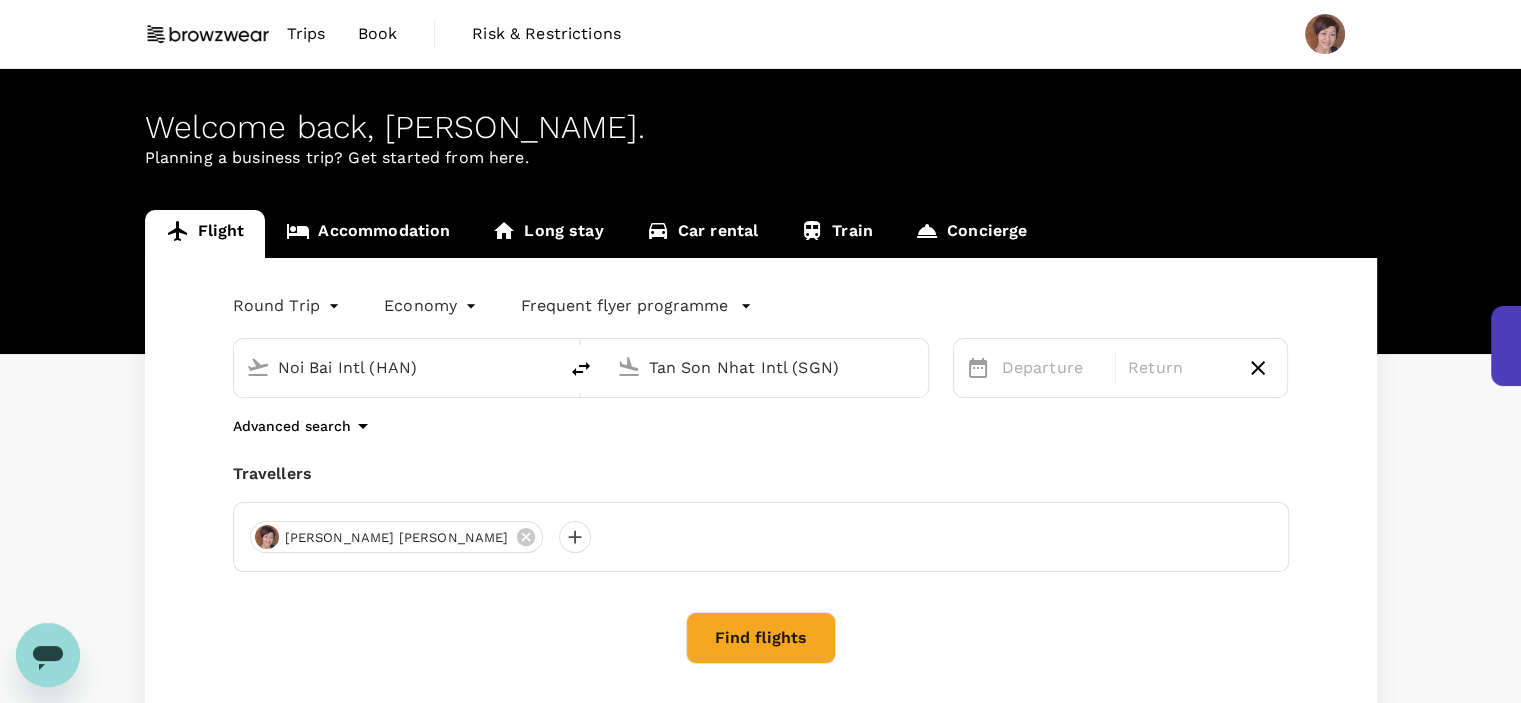click on "Noi Bai Intl (HAN)" at bounding box center (411, 368) 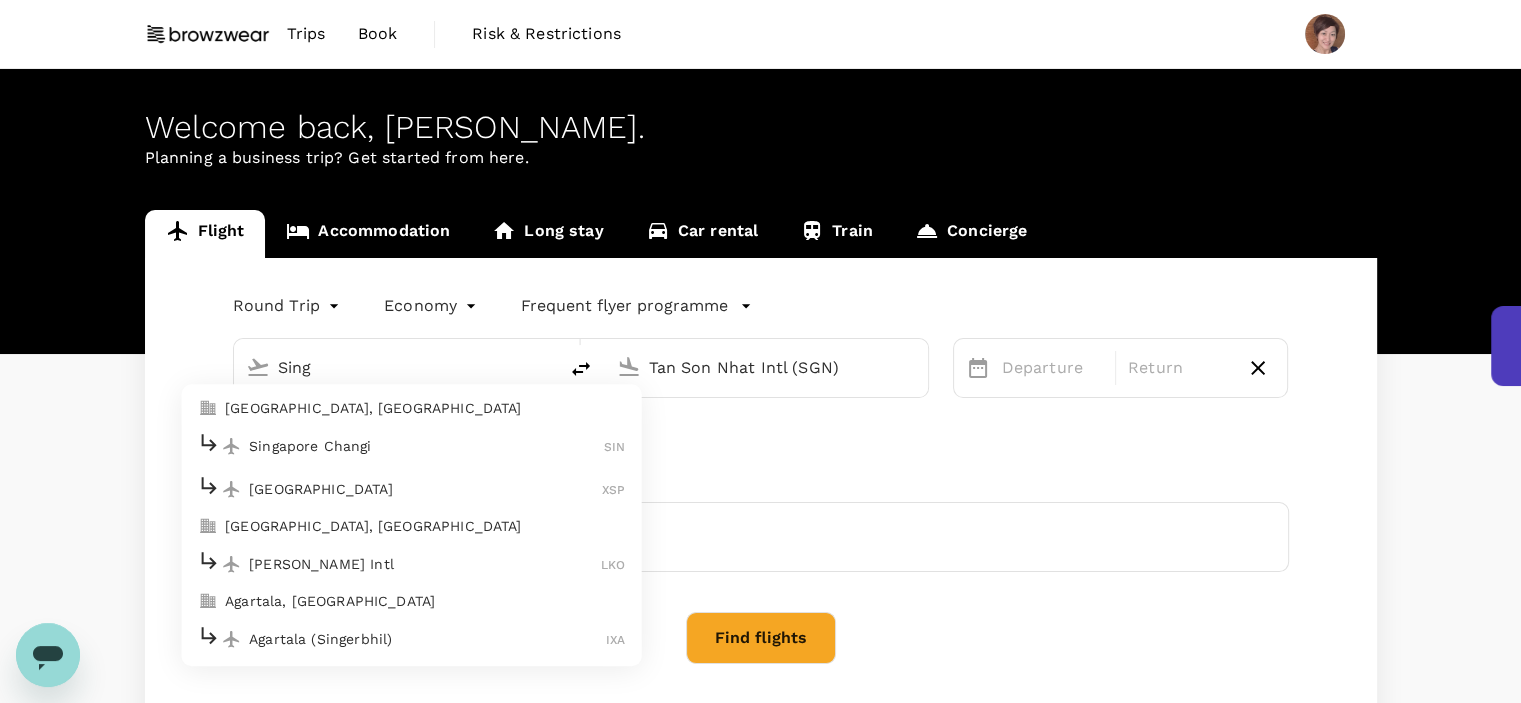 click on "Singapore Changi" at bounding box center [426, 446] 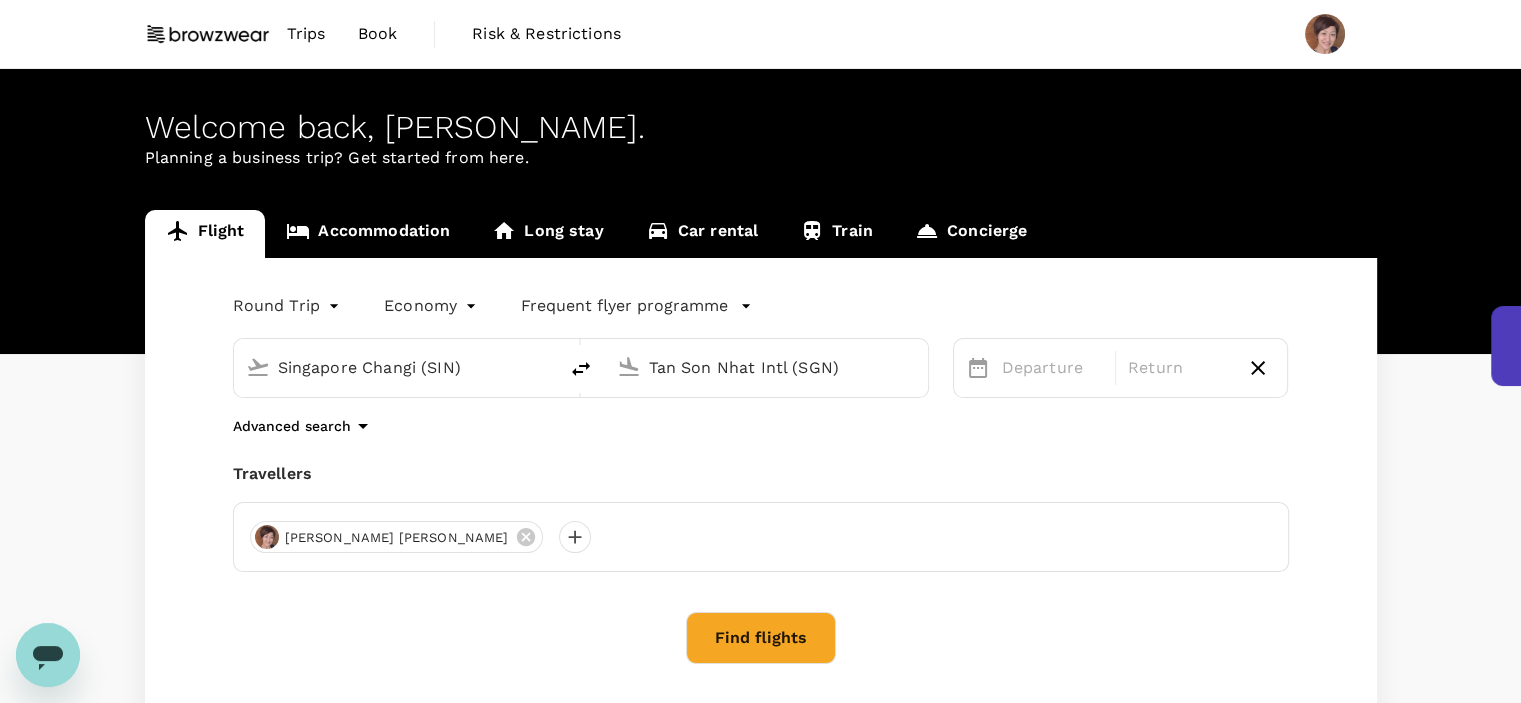 click on "Tan Son Nhat Intl (SGN)" at bounding box center [767, 367] 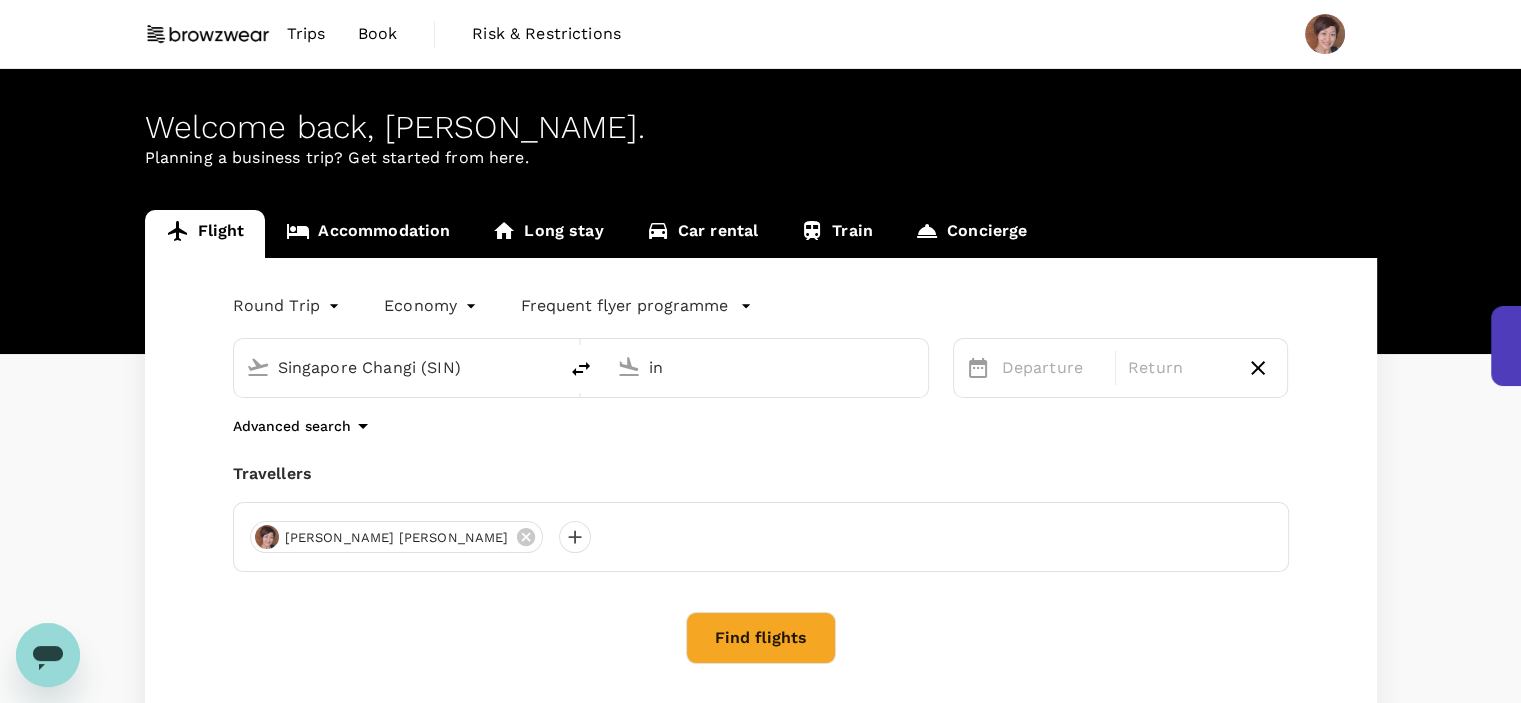 type on "i" 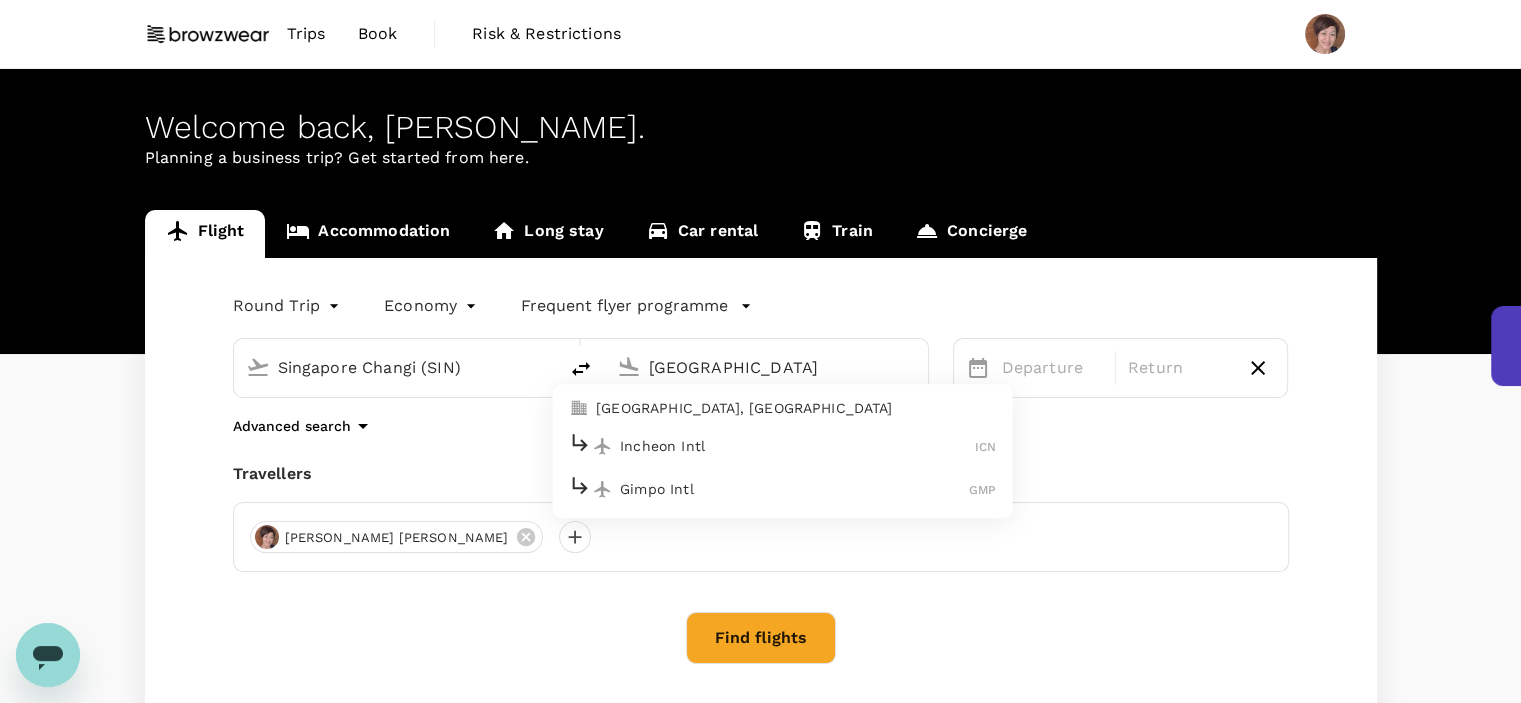 click on "Incheon Intl" at bounding box center [797, 446] 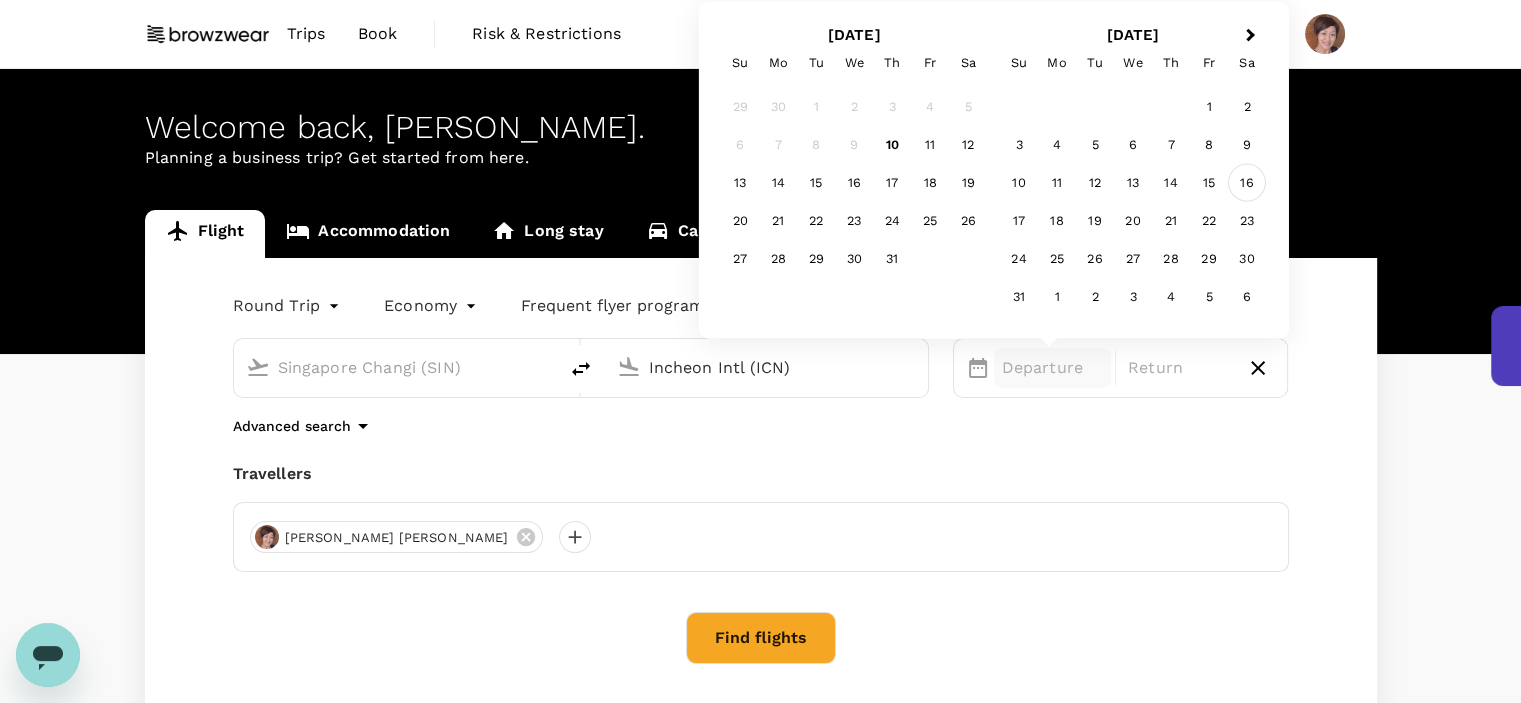 type on "Incheon Intl (ICN)" 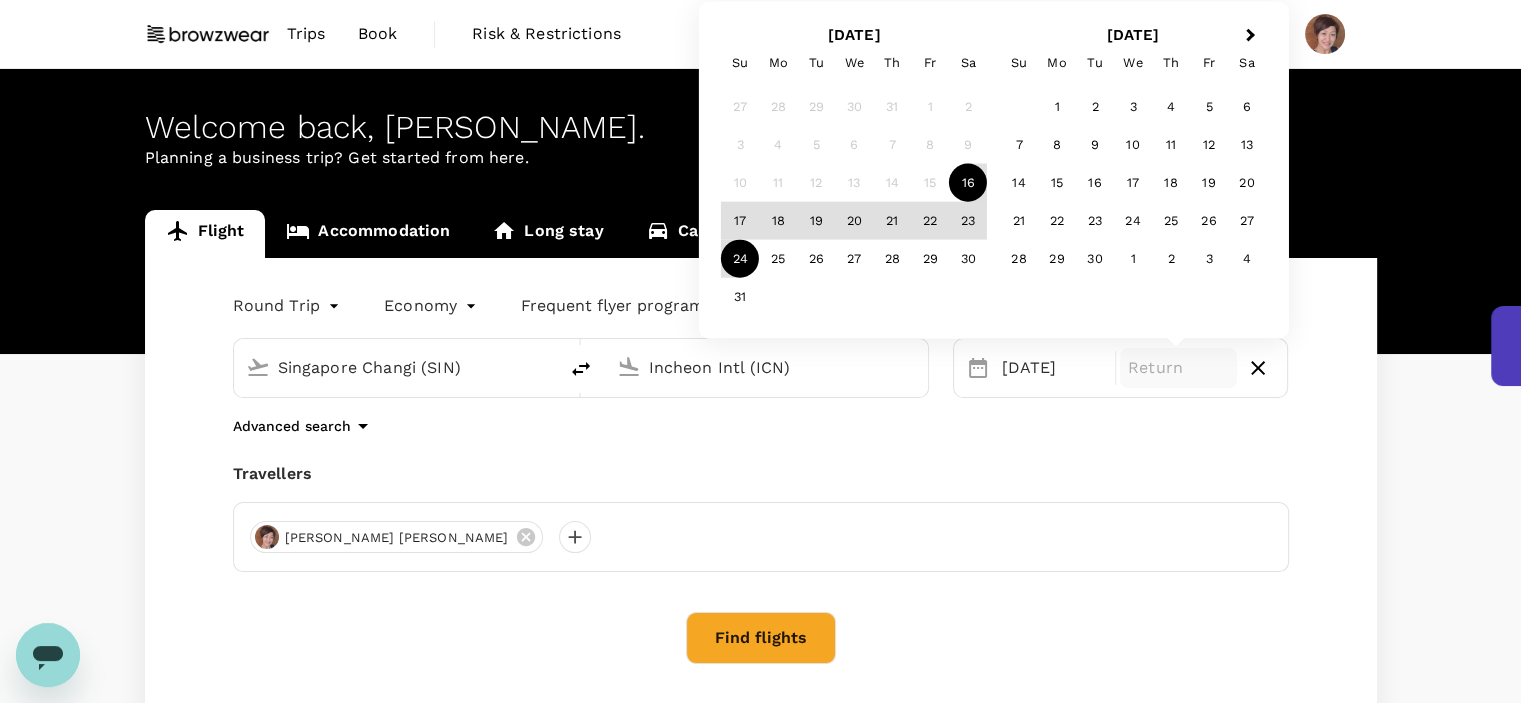click on "24" at bounding box center [740, 259] 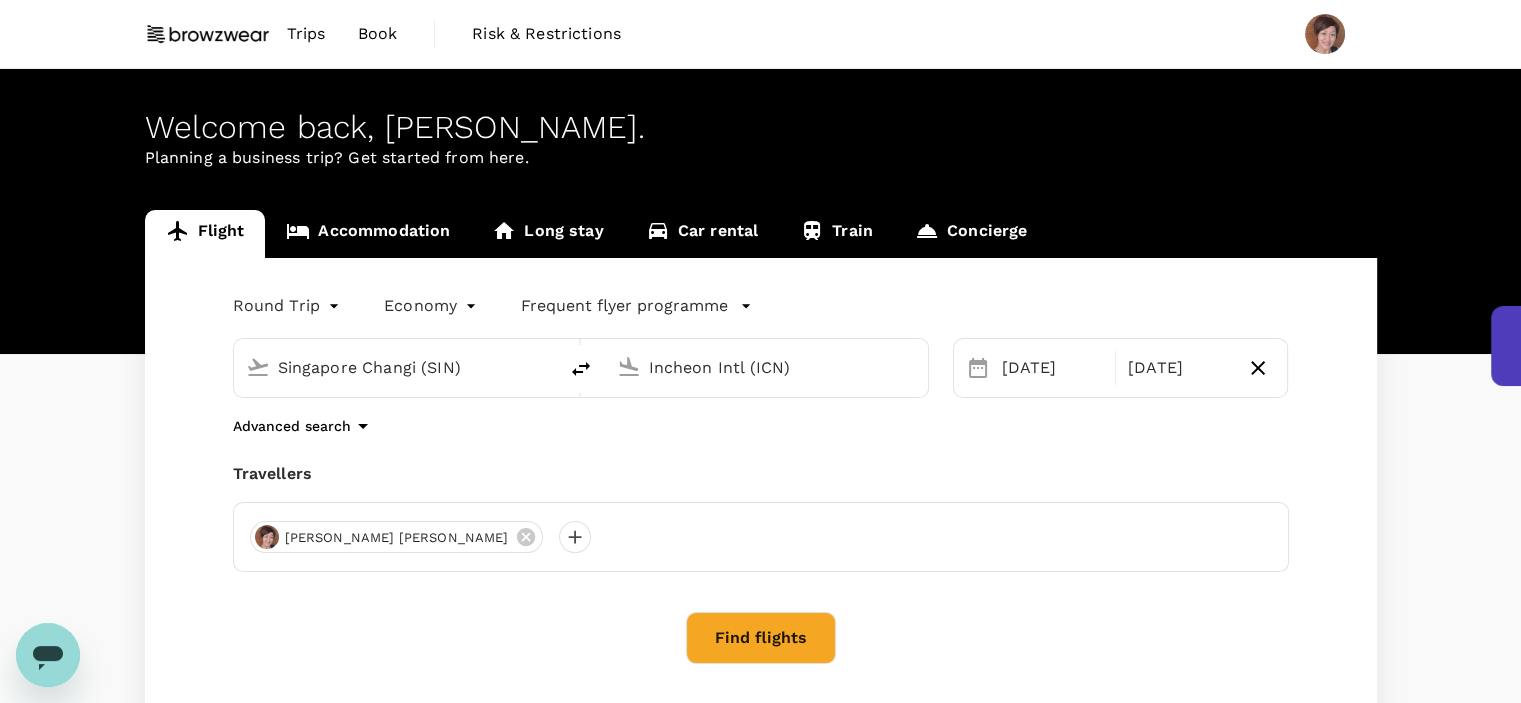 click on "Find flights" at bounding box center (761, 638) 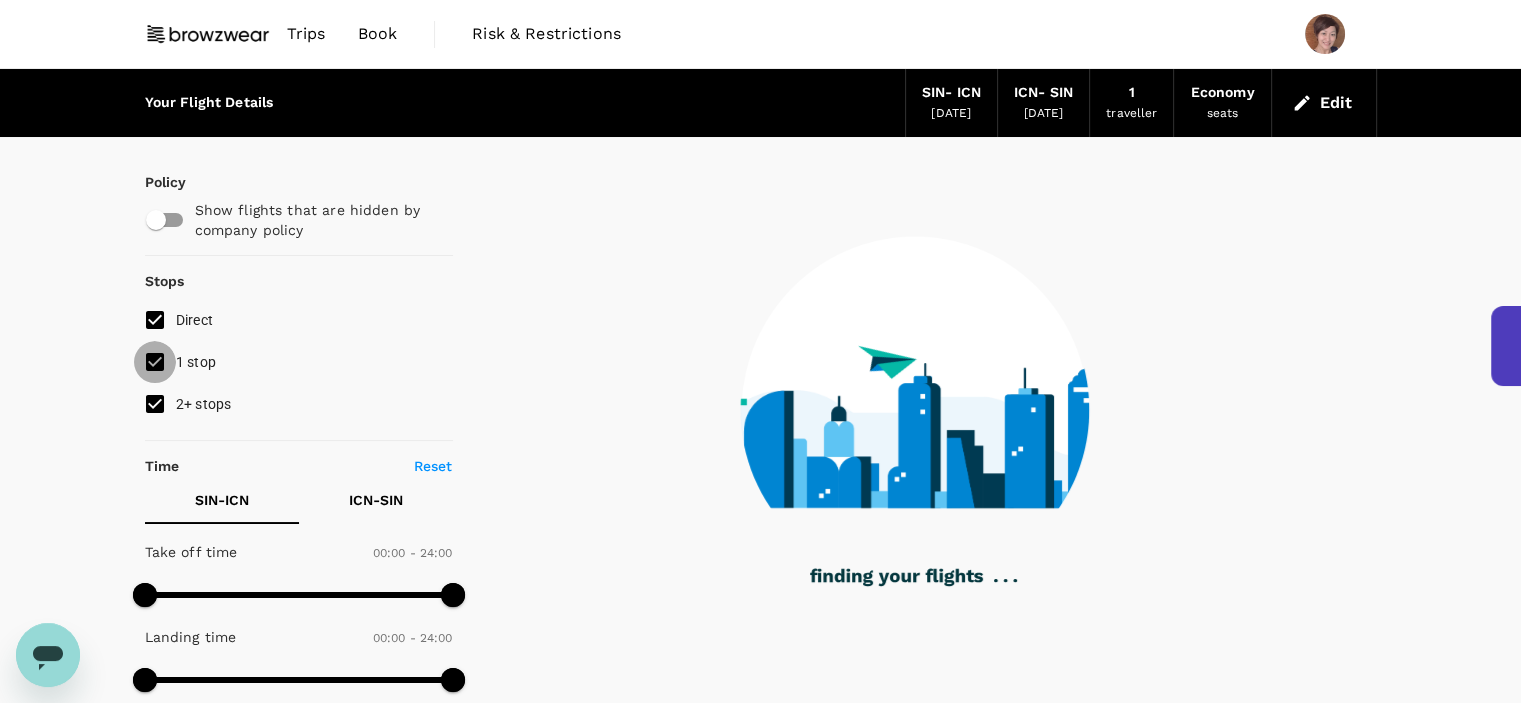 click on "1 stop" at bounding box center [155, 362] 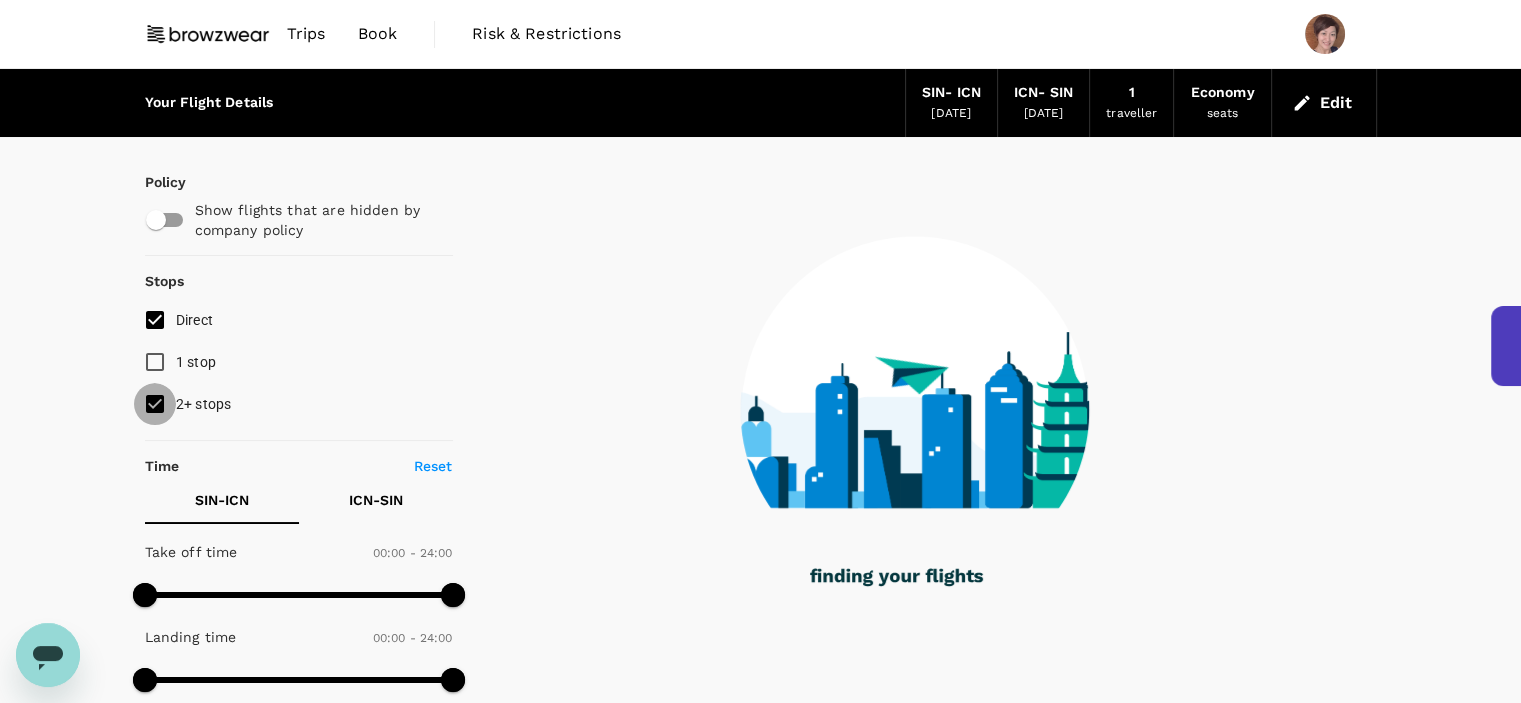 click on "2+ stops" at bounding box center (155, 404) 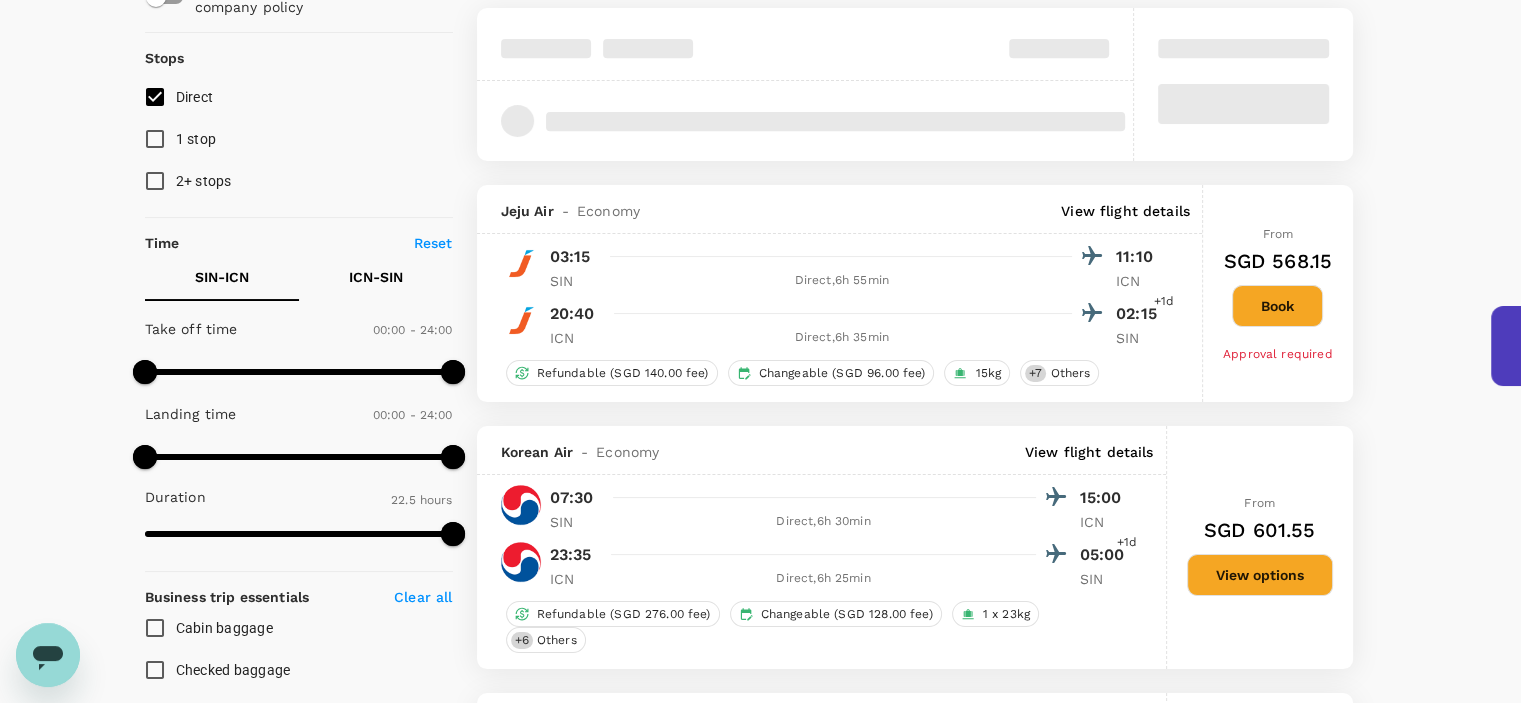 scroll, scrollTop: 200, scrollLeft: 0, axis: vertical 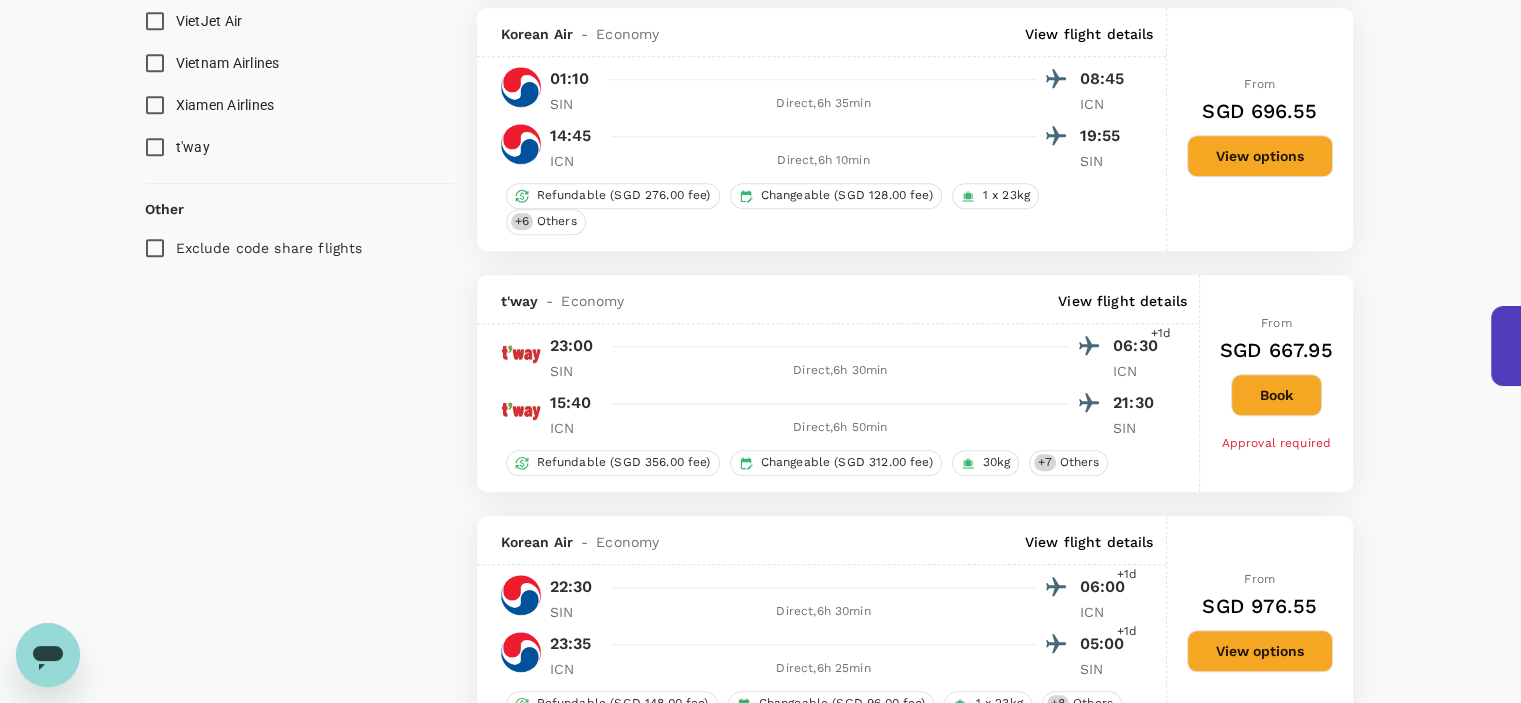 type on "1760" 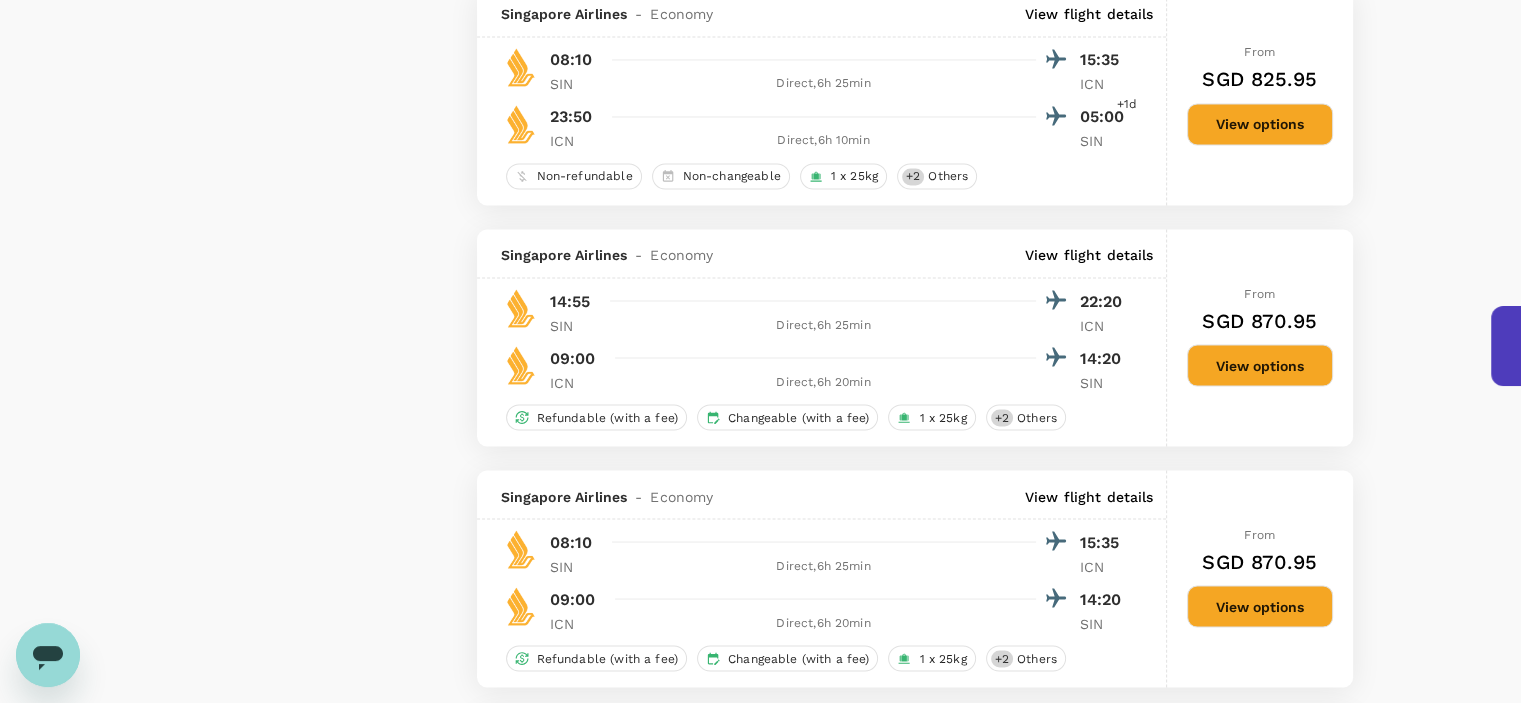 scroll, scrollTop: 3600, scrollLeft: 0, axis: vertical 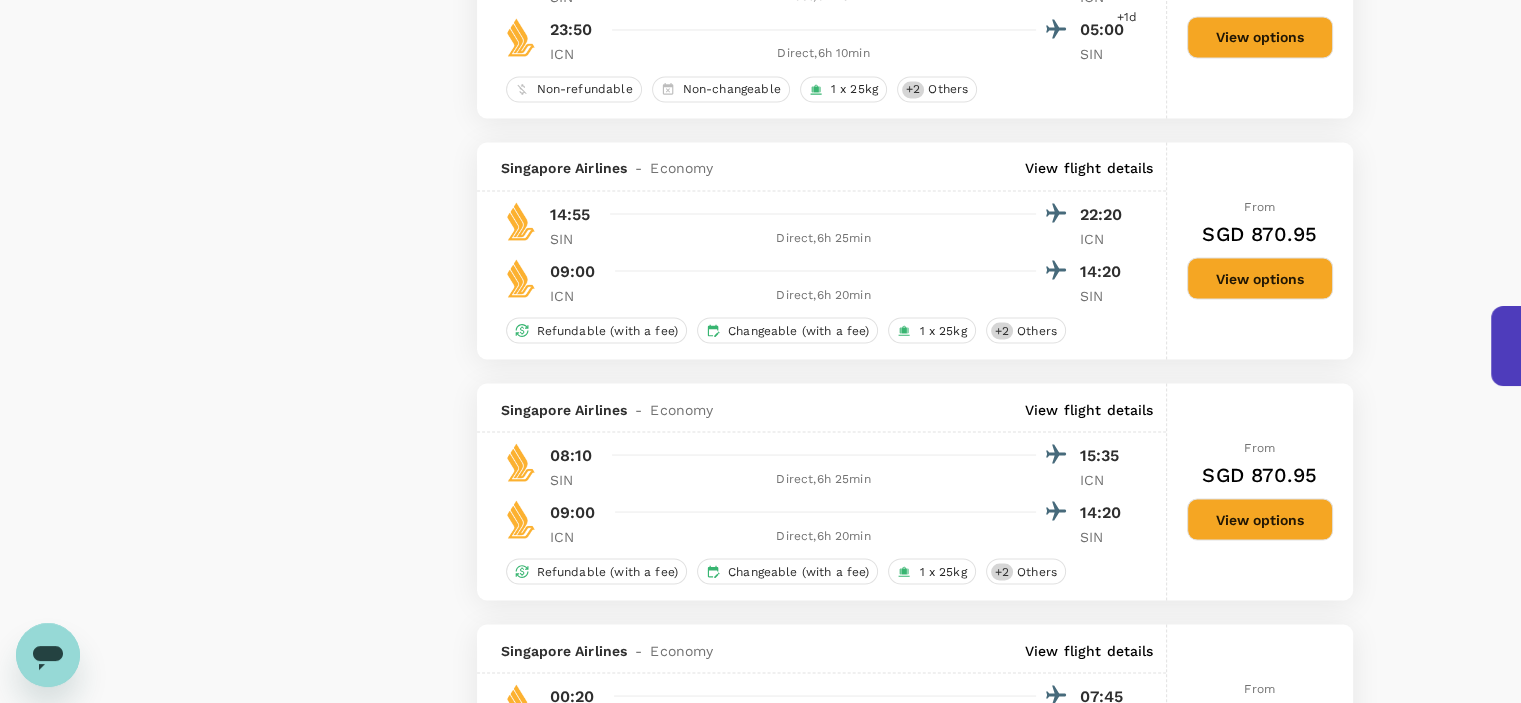 click on "View options" at bounding box center (1260, 519) 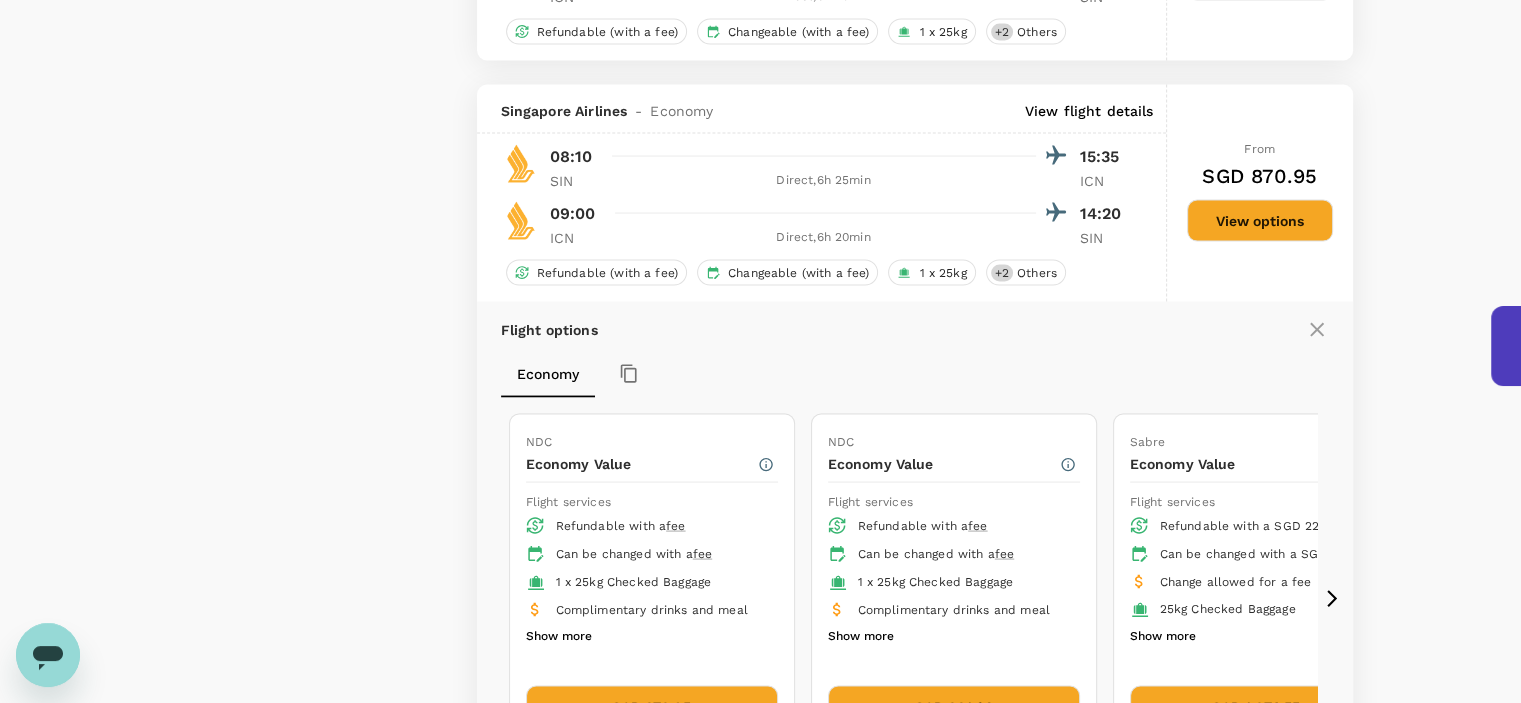 scroll, scrollTop: 3978, scrollLeft: 0, axis: vertical 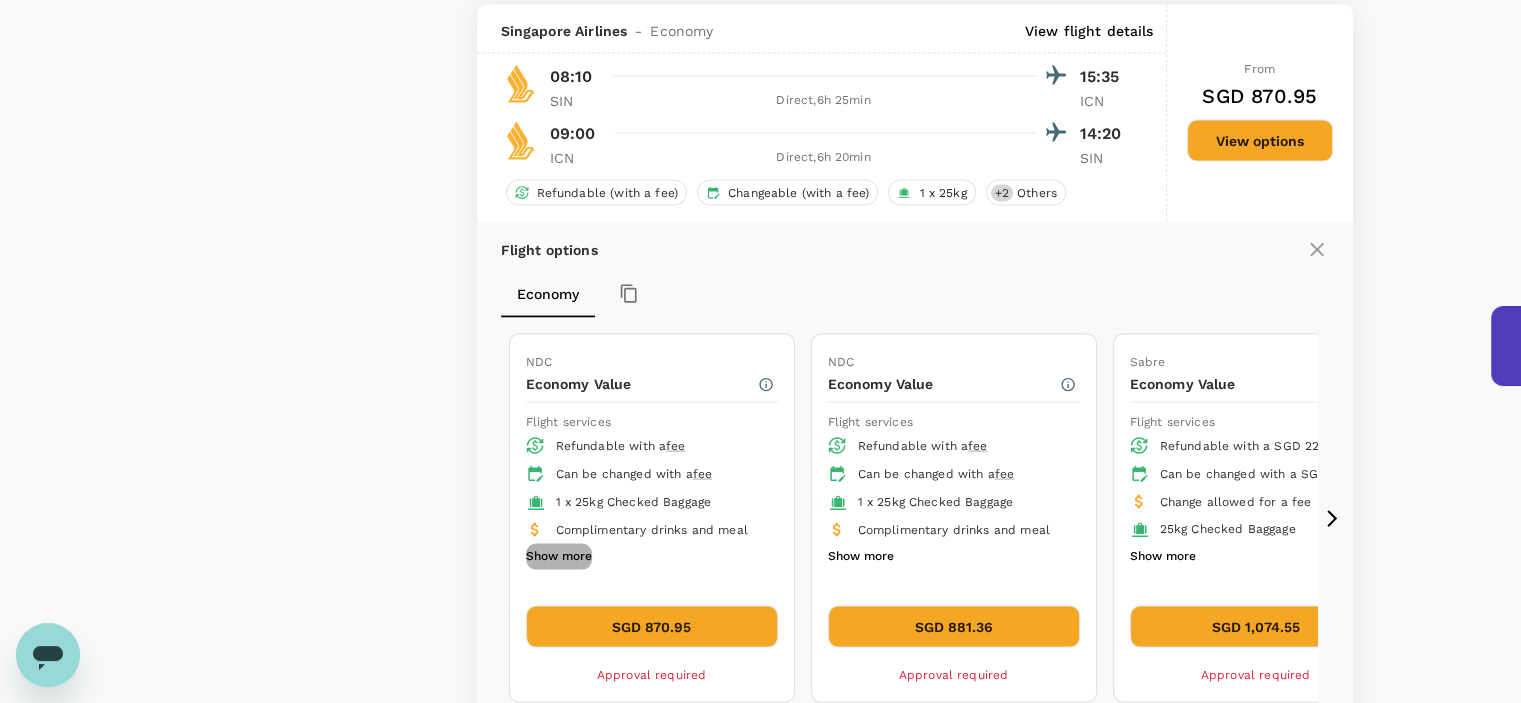 click on "Show more" at bounding box center [559, 557] 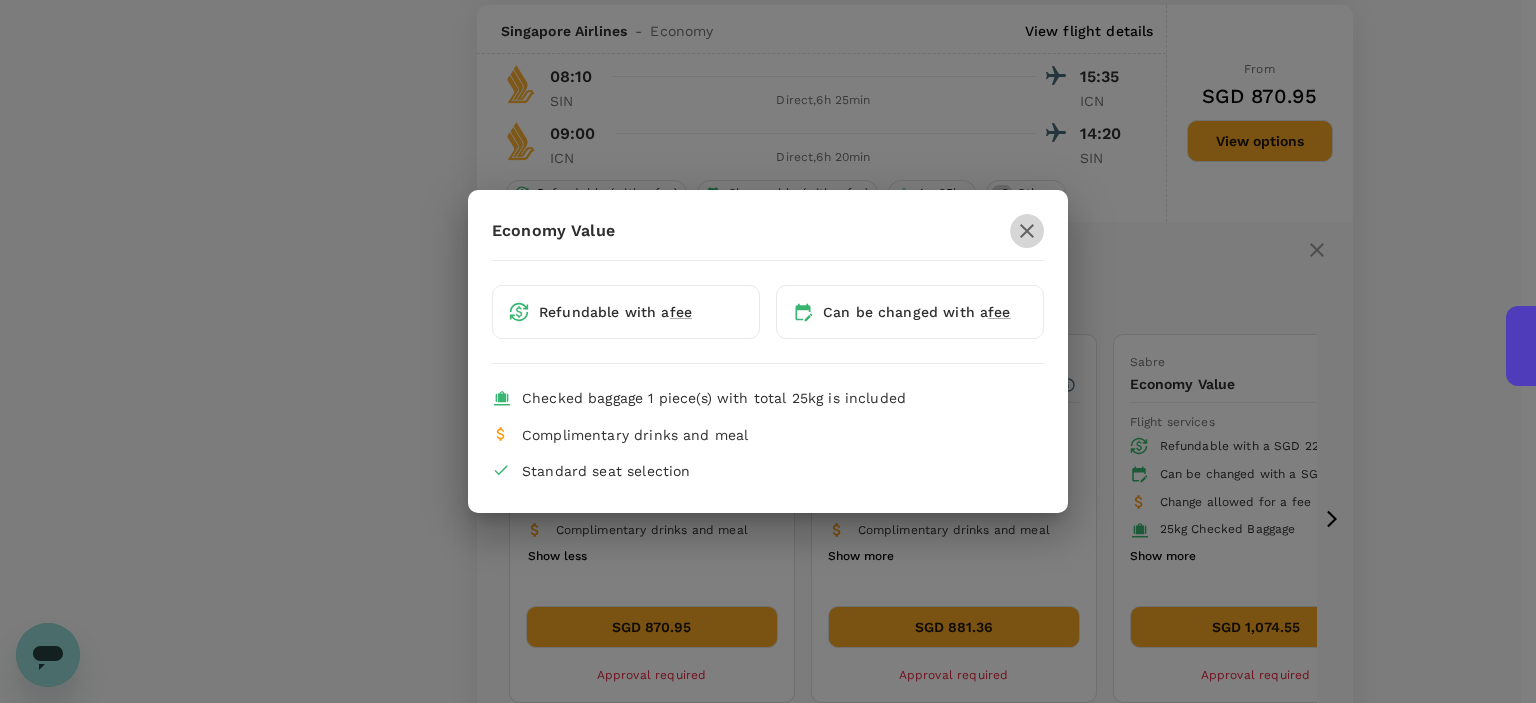 click 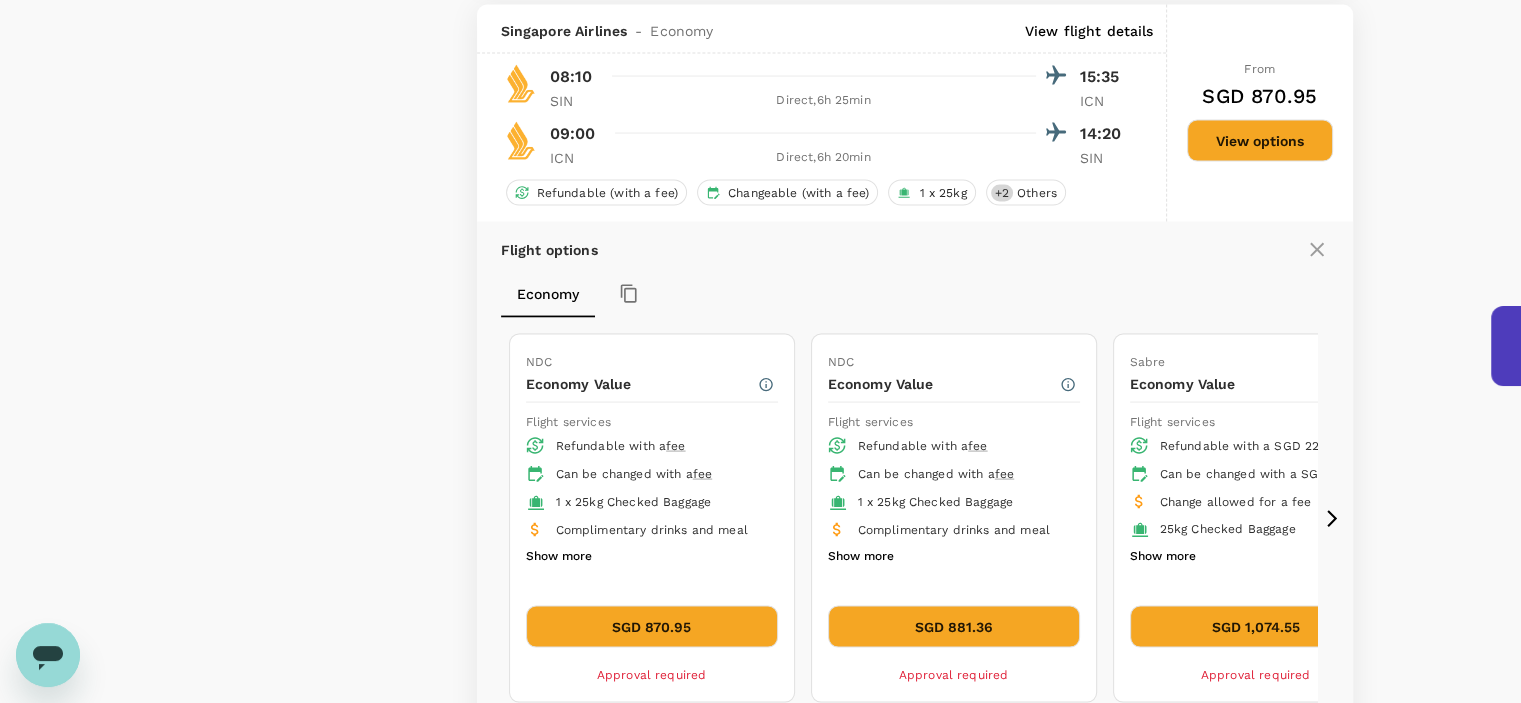 click on "SGD 870.95" at bounding box center [652, 627] 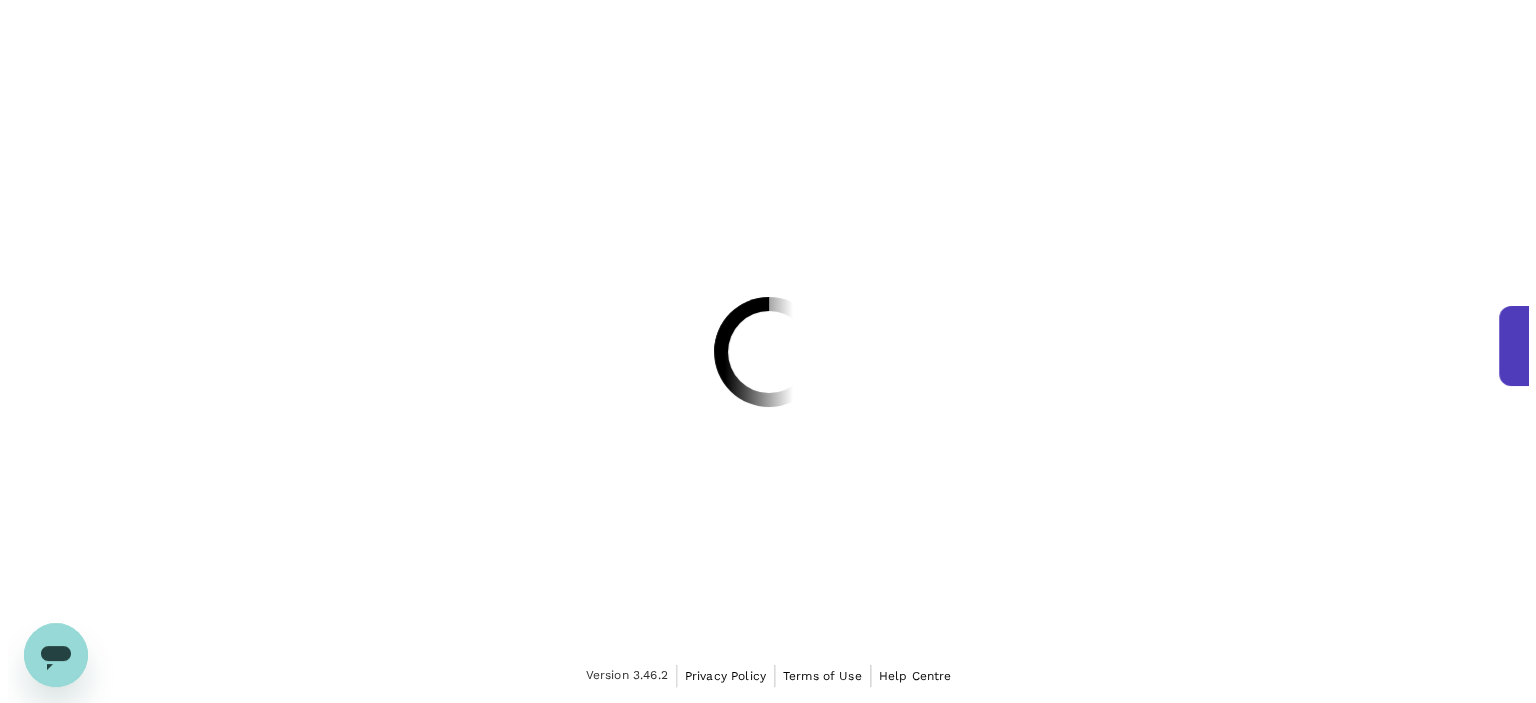 scroll, scrollTop: 0, scrollLeft: 0, axis: both 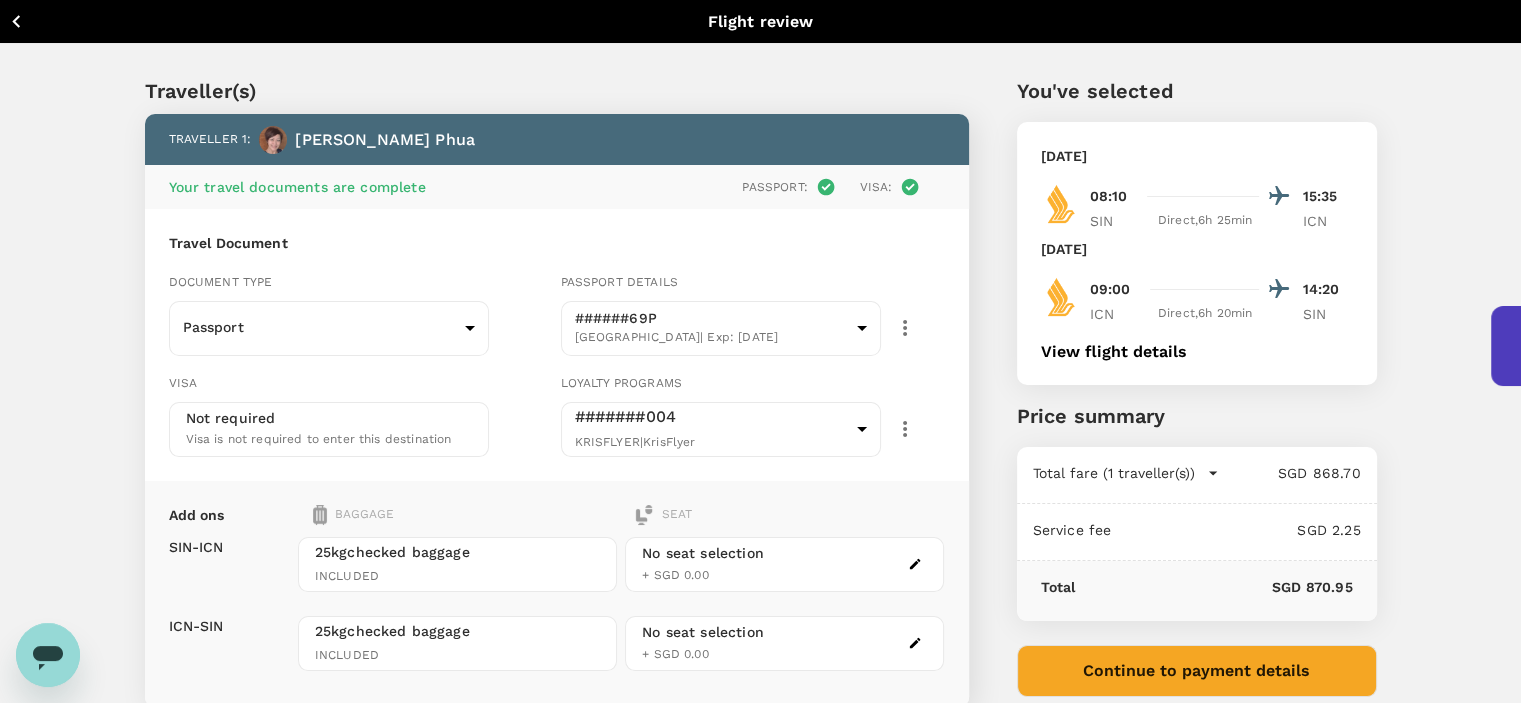 click at bounding box center [915, 564] 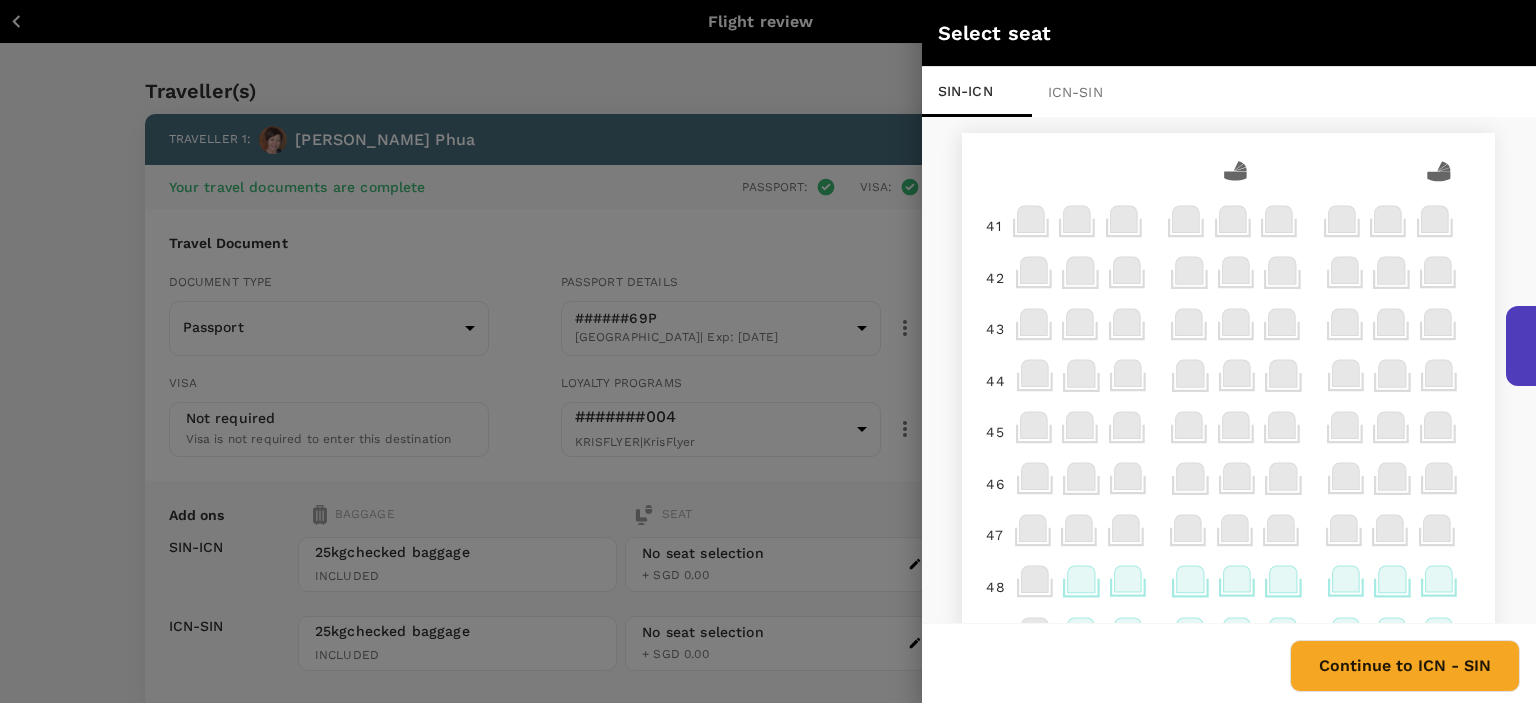 scroll, scrollTop: 200, scrollLeft: 0, axis: vertical 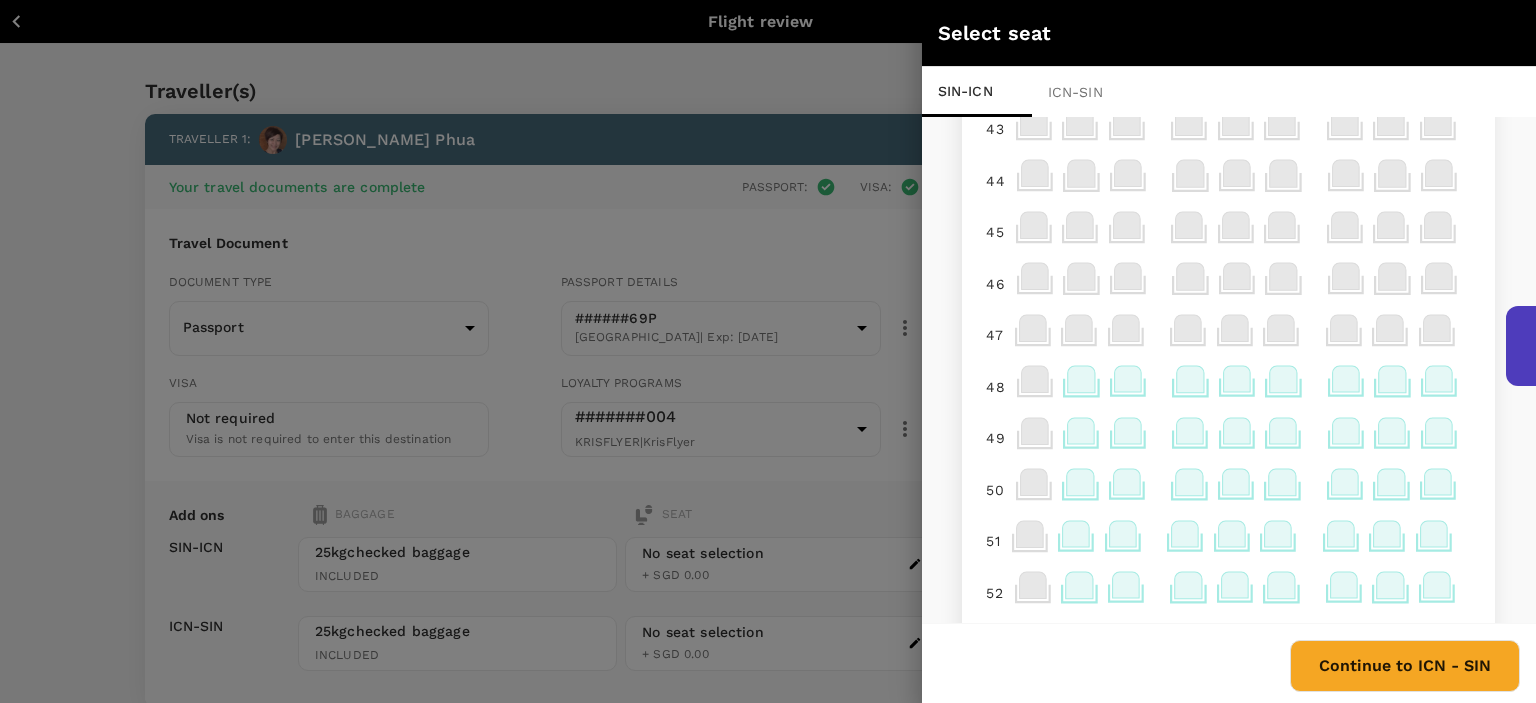 click 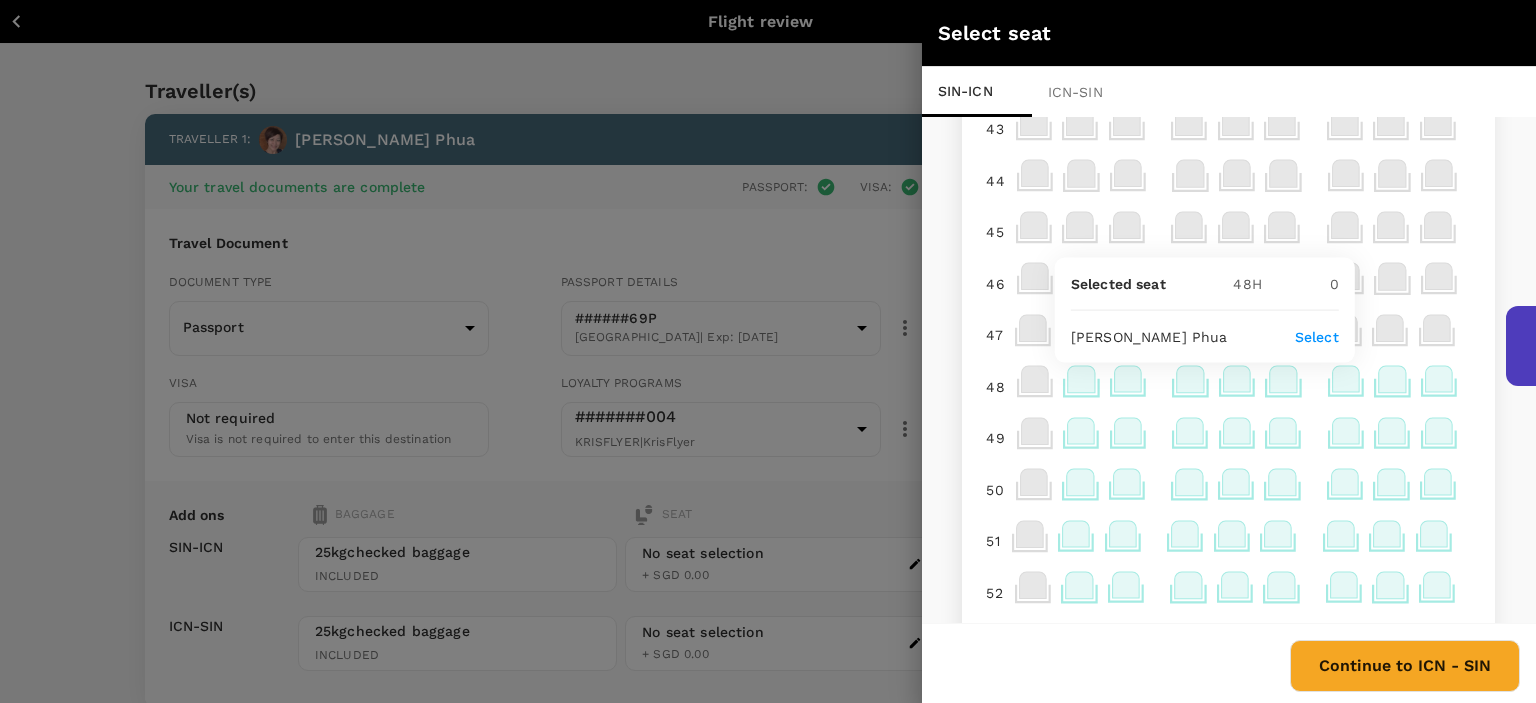 click on "Select" at bounding box center [1317, 337] 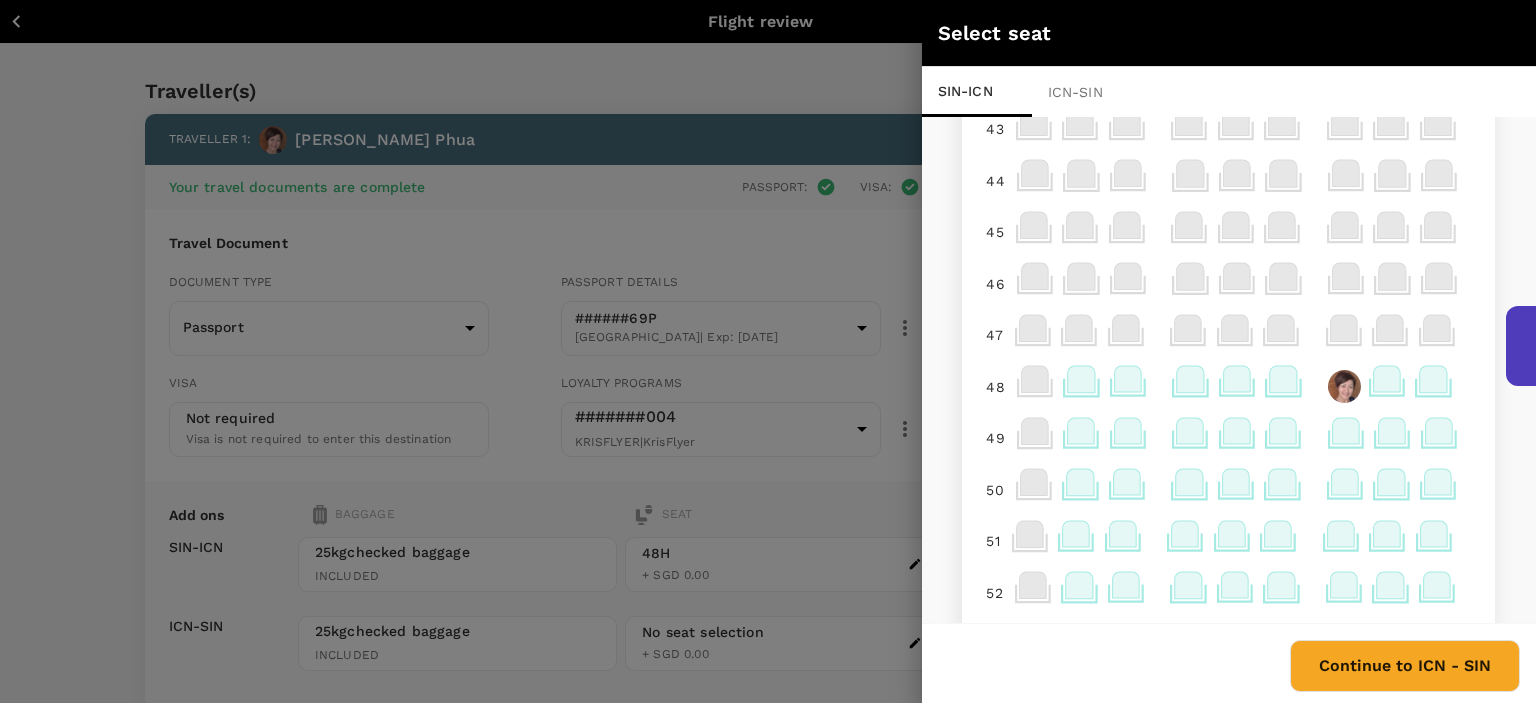 click on "Continue to   ICN - SIN" at bounding box center [1405, 666] 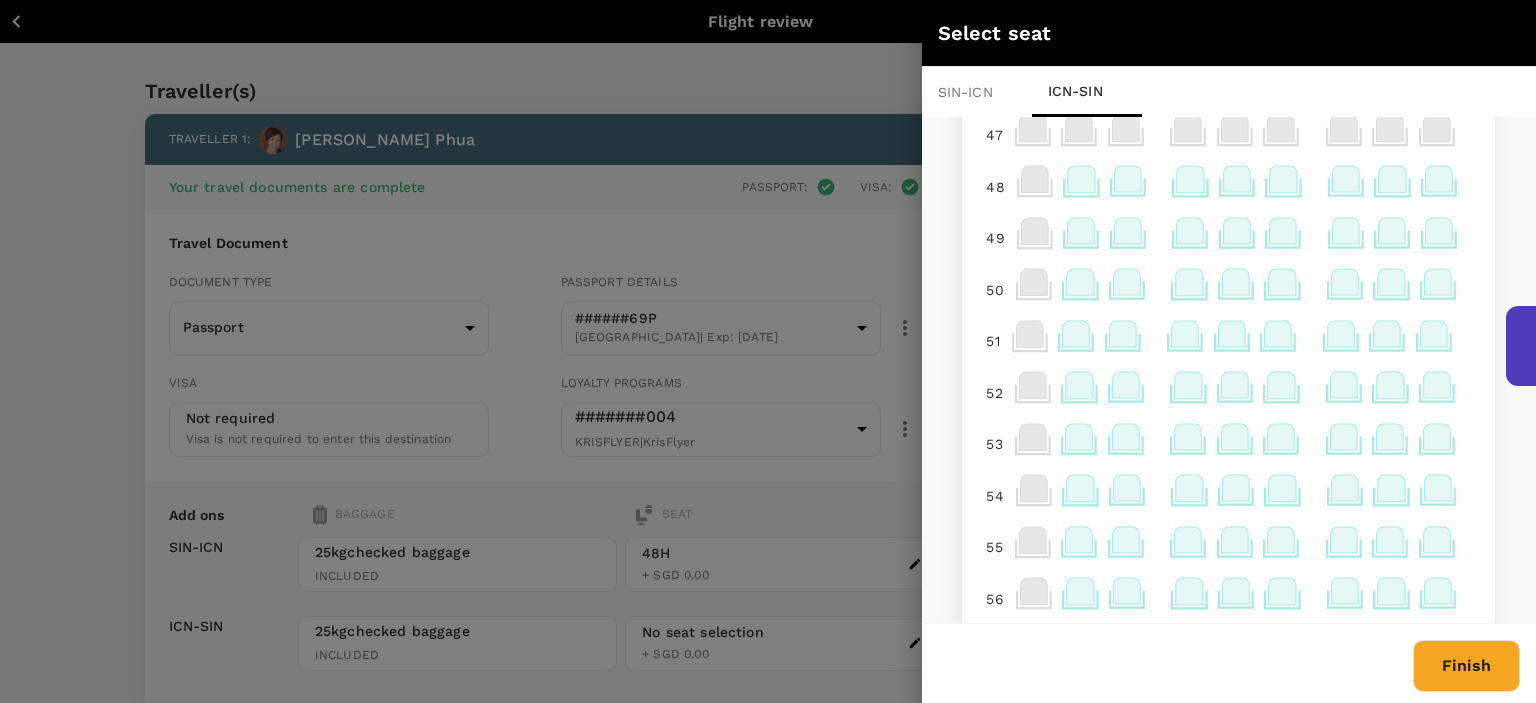 scroll, scrollTop: 300, scrollLeft: 0, axis: vertical 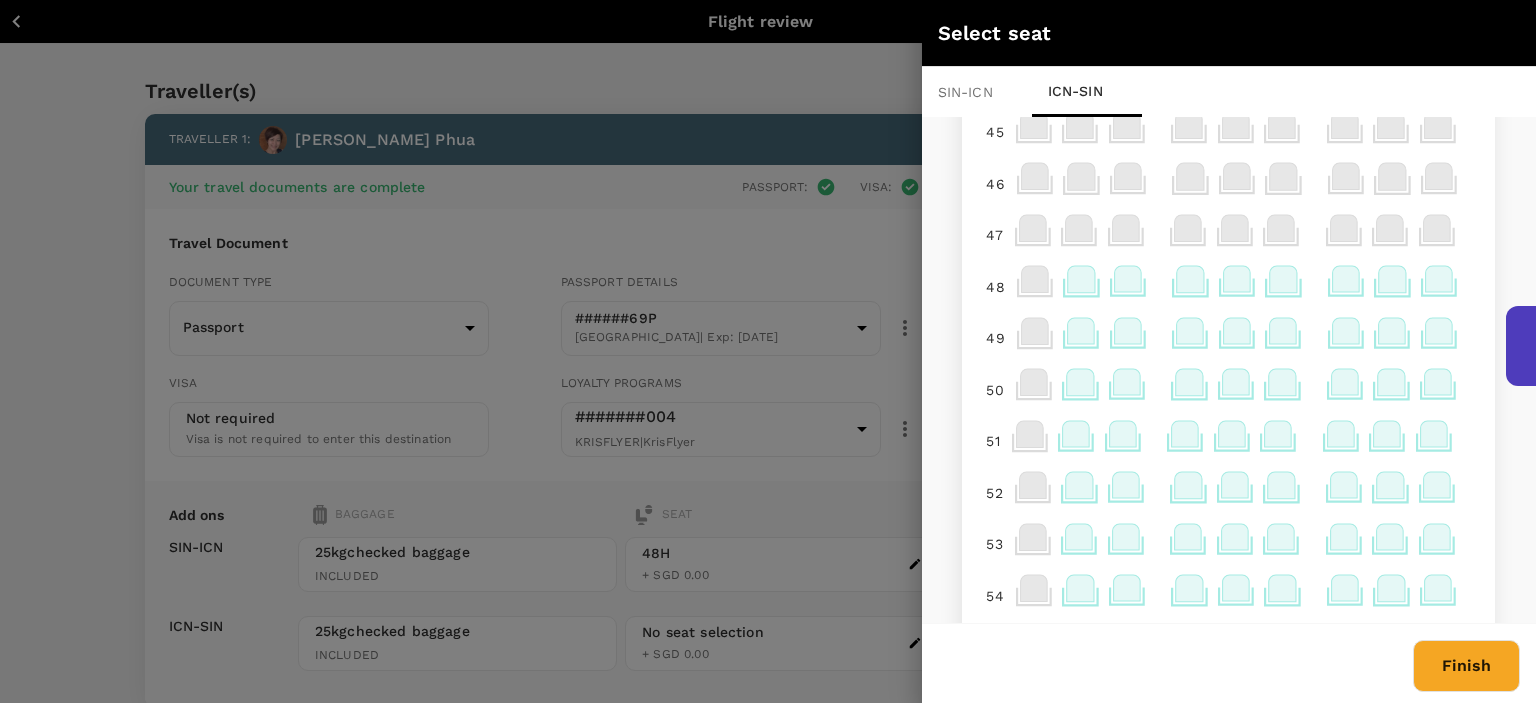 click 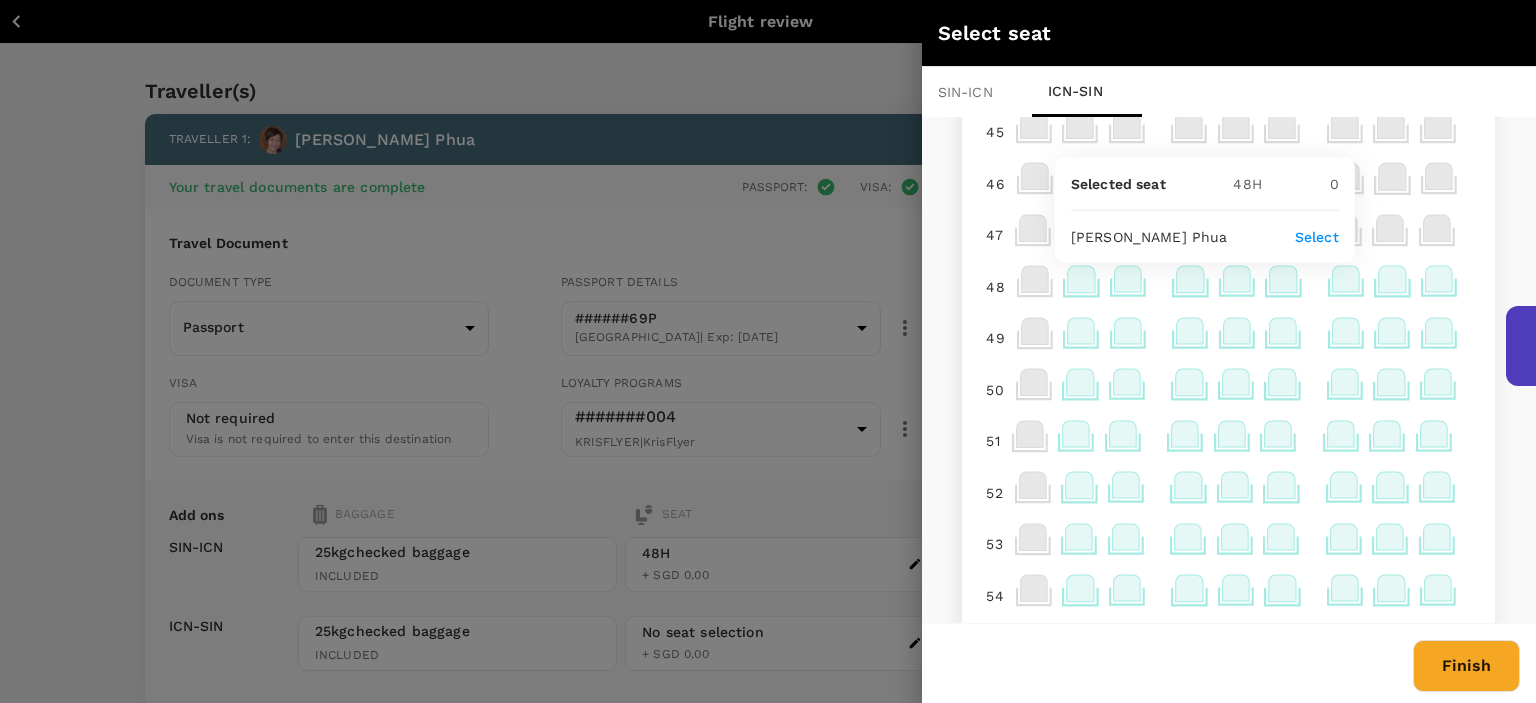 click on "Select" at bounding box center (1317, 237) 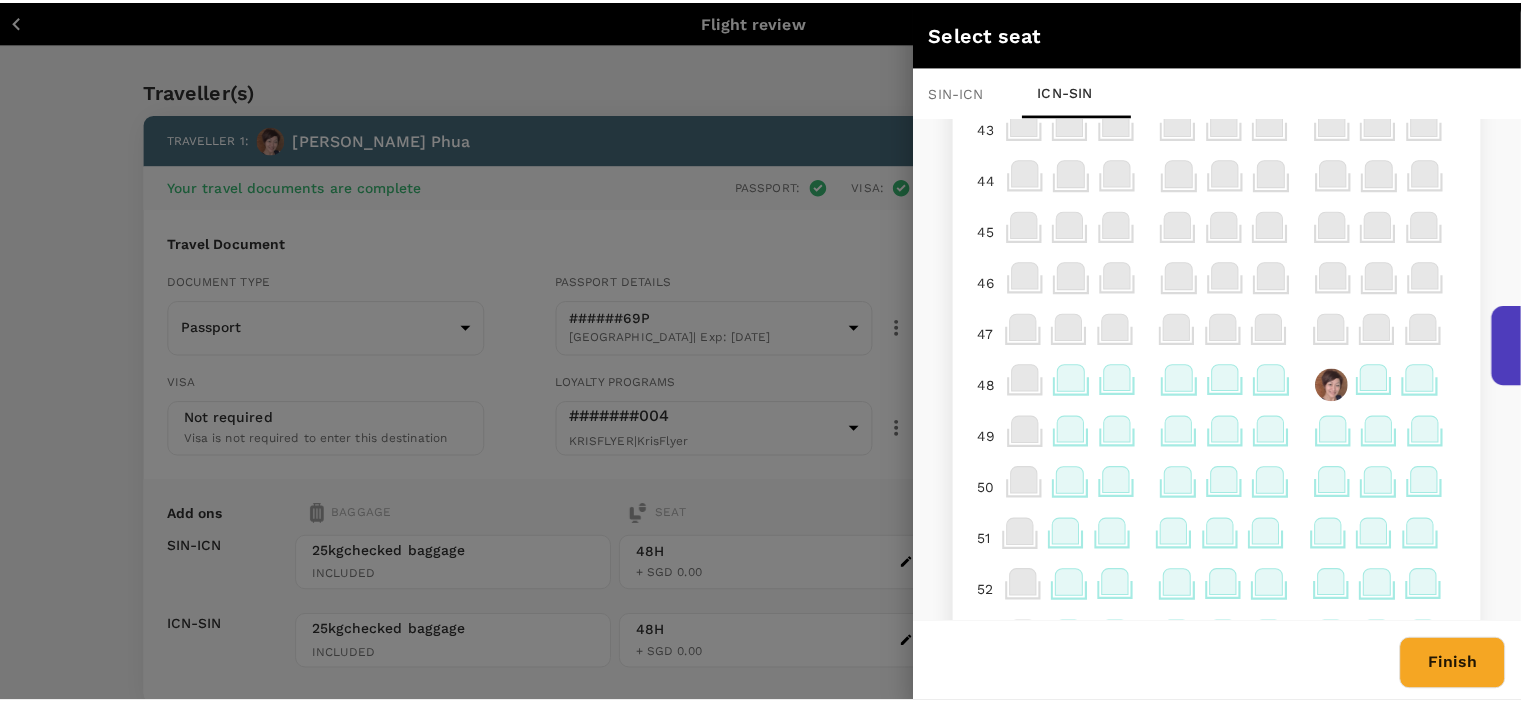 scroll, scrollTop: 300, scrollLeft: 0, axis: vertical 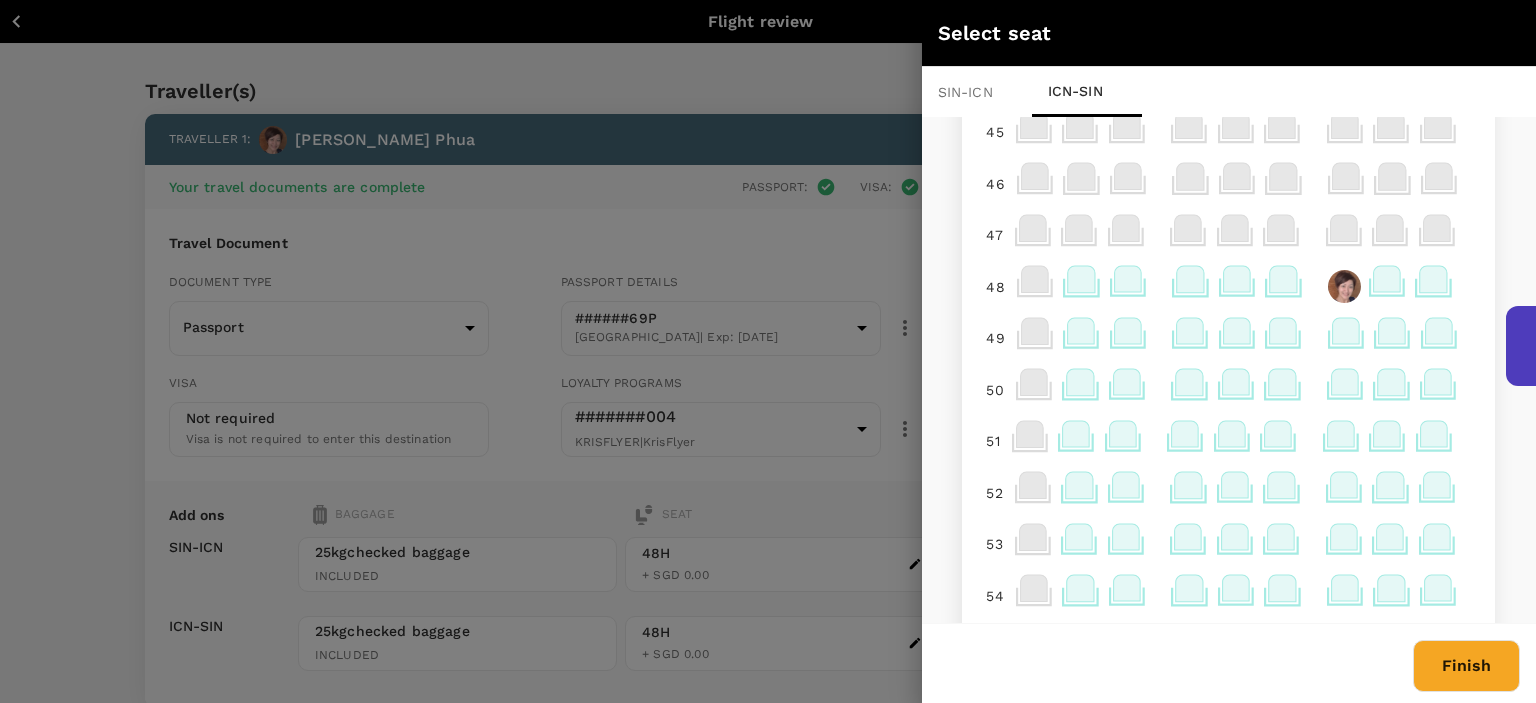 click on "Finish" at bounding box center (1466, 666) 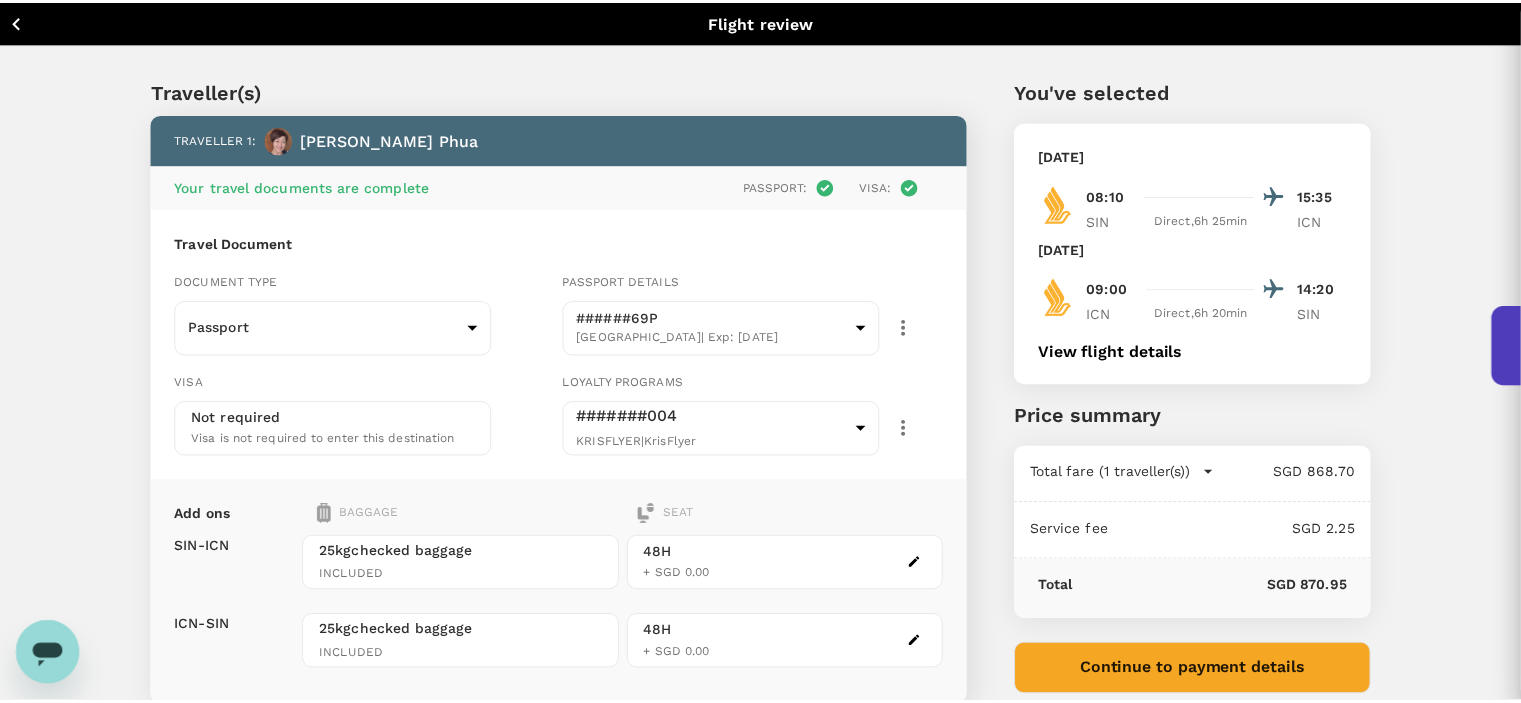 scroll, scrollTop: 0, scrollLeft: 0, axis: both 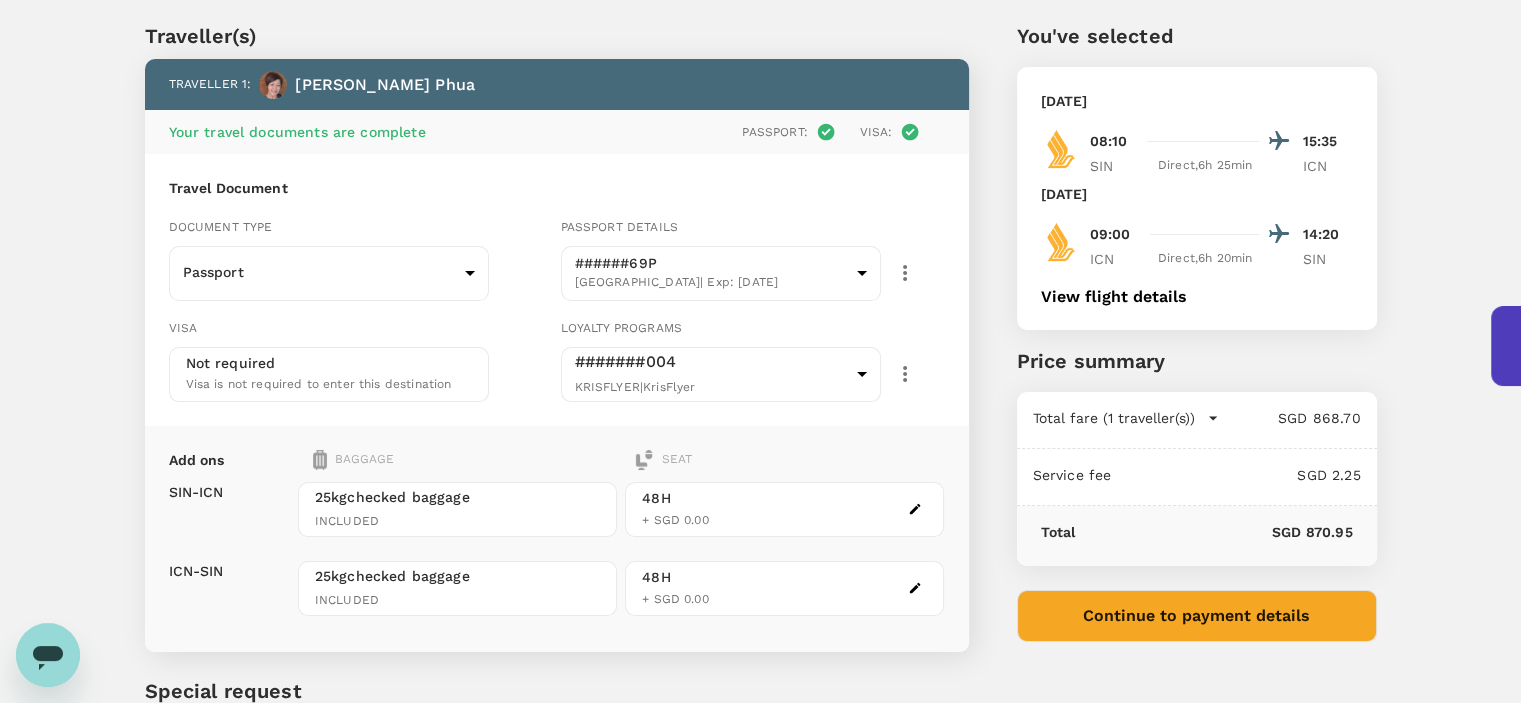 click on "Continue to payment details" at bounding box center [1197, 616] 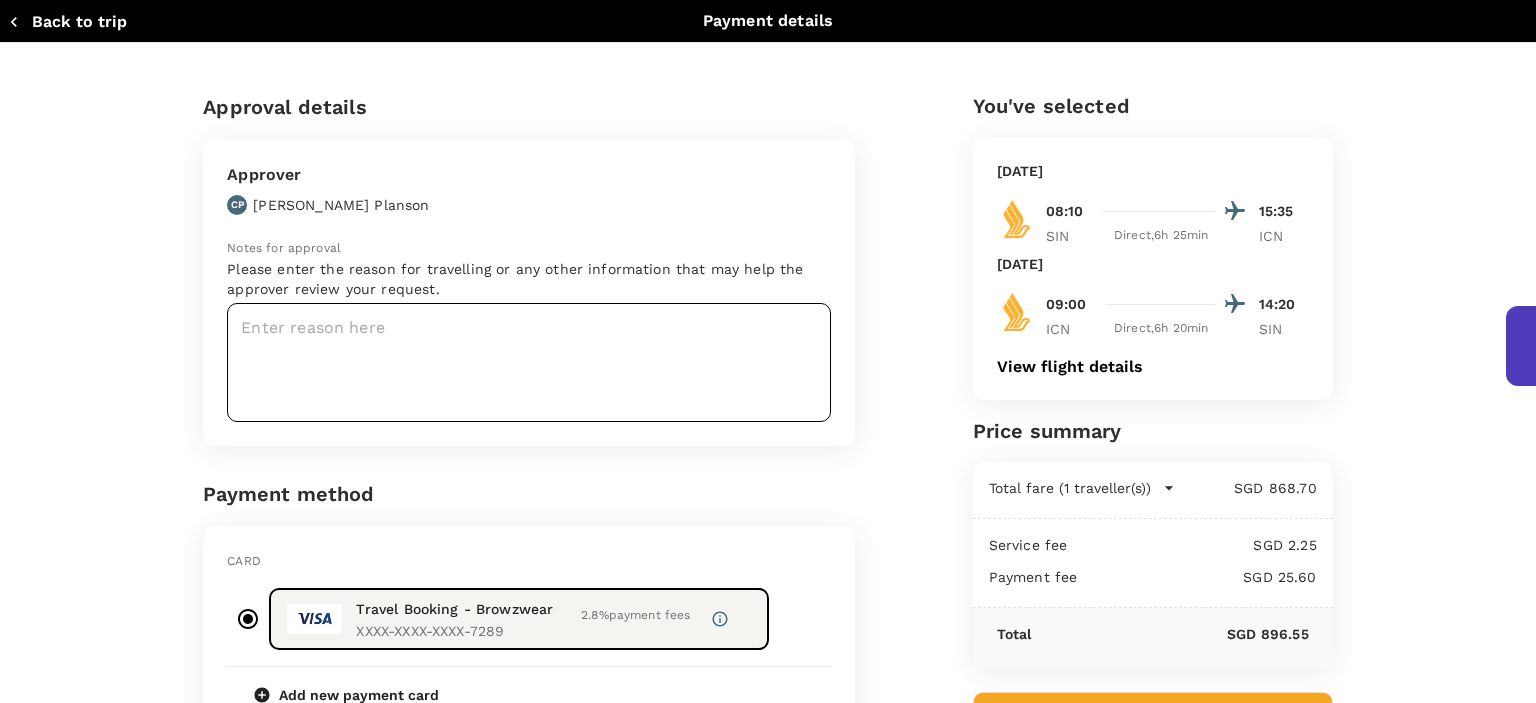 click at bounding box center [529, 362] 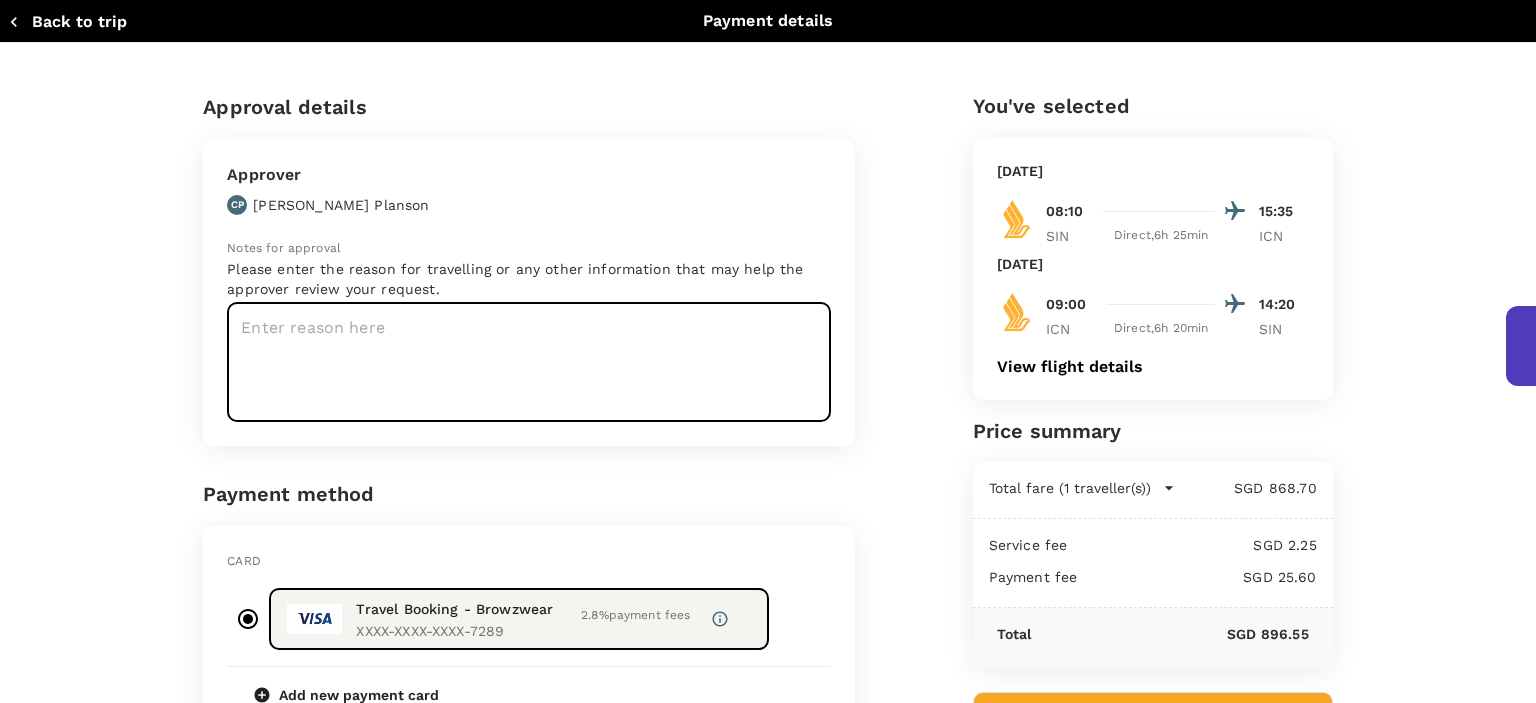 paste on "Event " Preview In [GEOGRAPHIC_DATA]."" 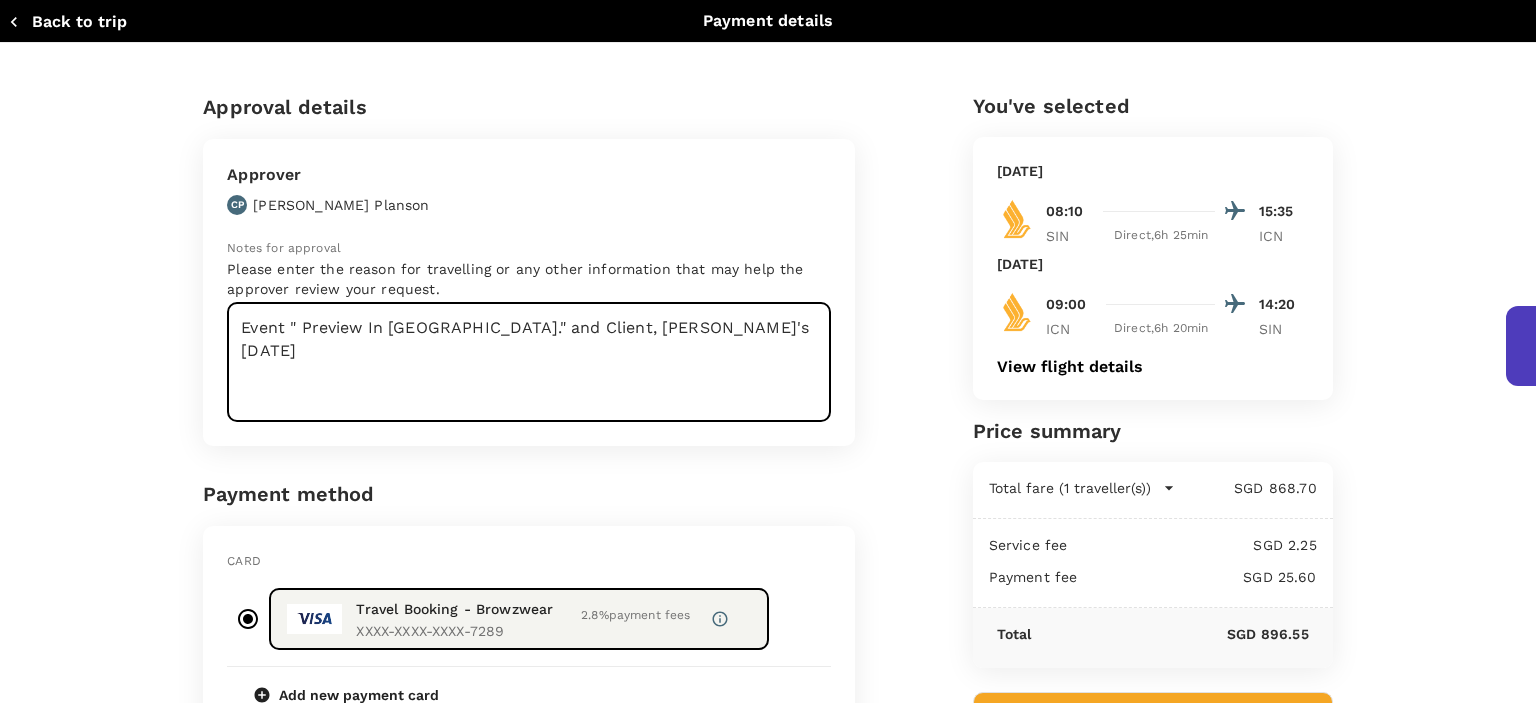 scroll, scrollTop: 100, scrollLeft: 0, axis: vertical 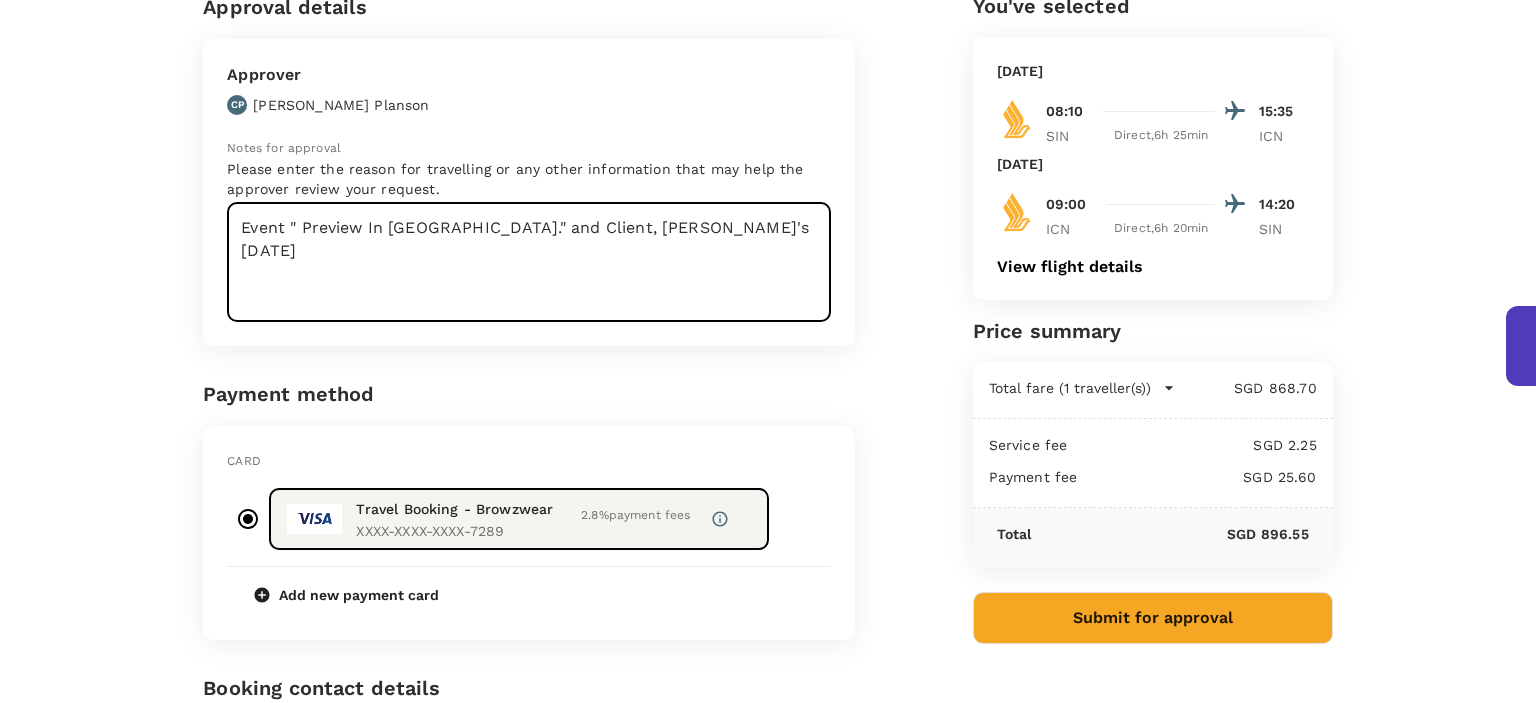 type on "Event " Preview In [GEOGRAPHIC_DATA]." and Client, [PERSON_NAME]'s [DATE]" 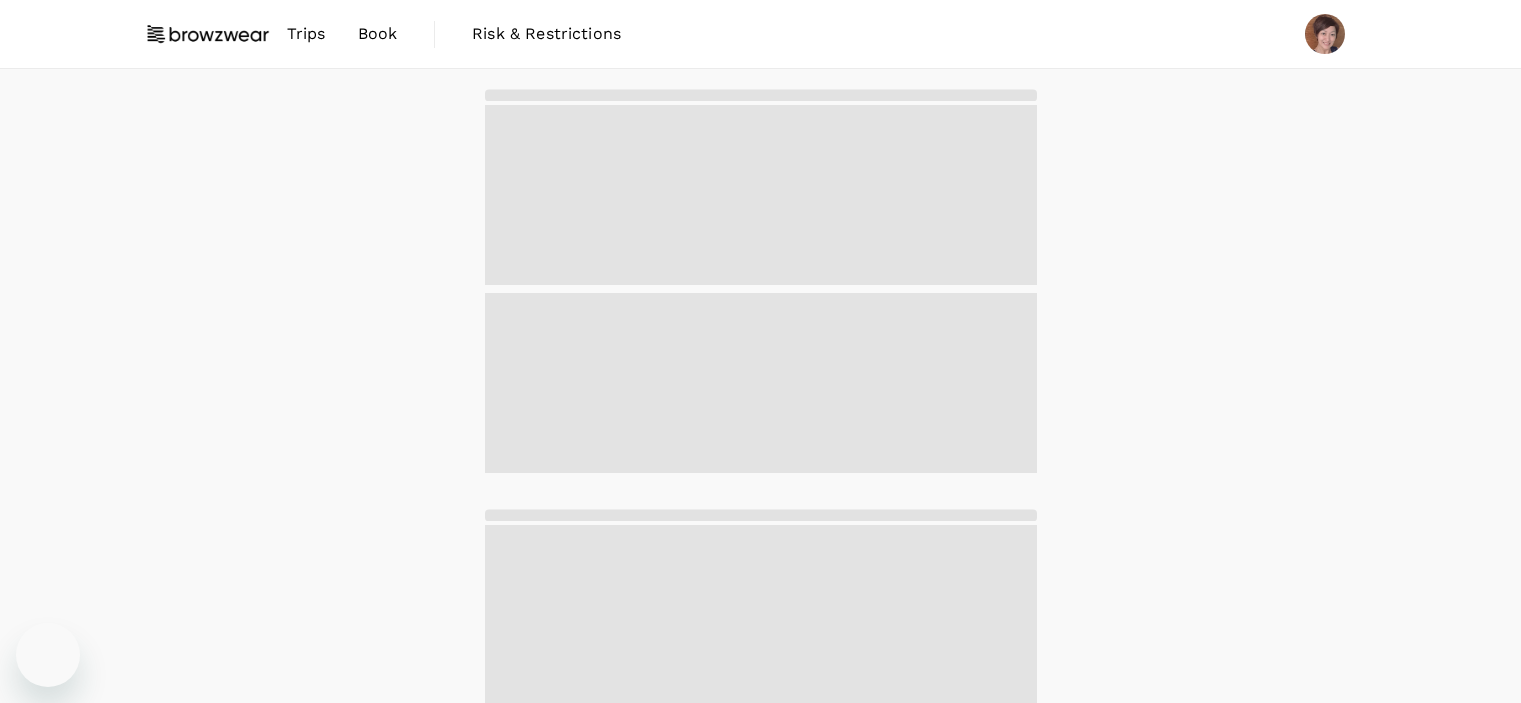 scroll, scrollTop: 0, scrollLeft: 0, axis: both 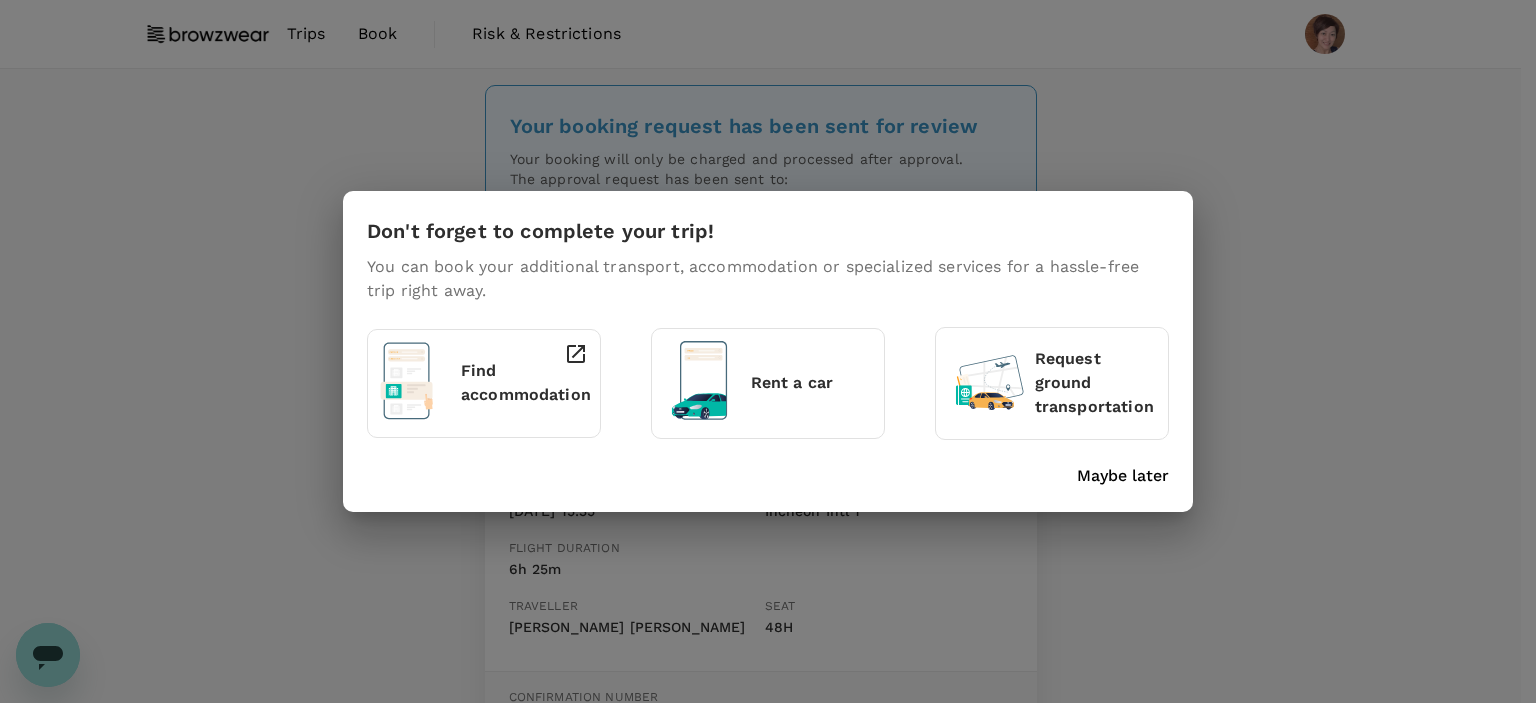 click on "Maybe later" at bounding box center (1123, 476) 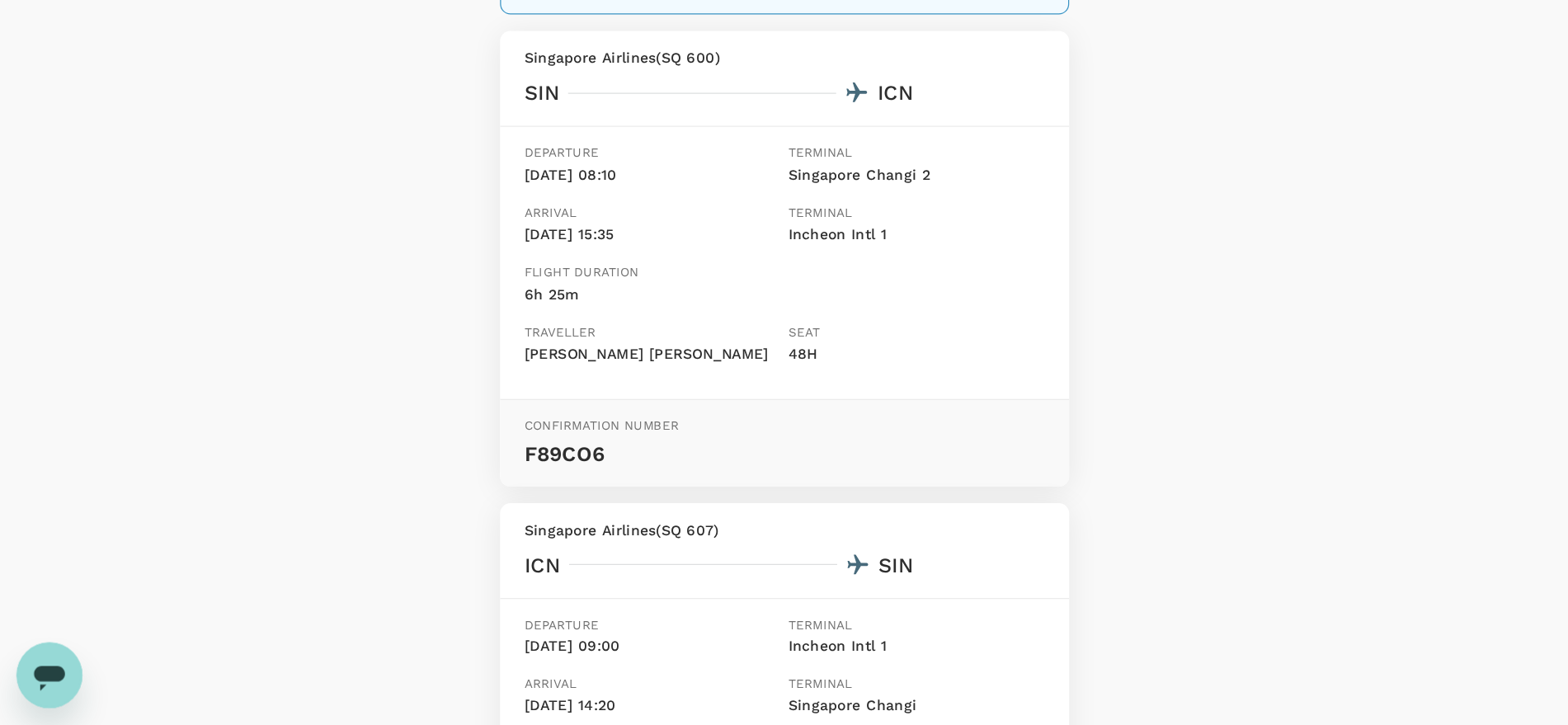scroll, scrollTop: 247, scrollLeft: 0, axis: vertical 